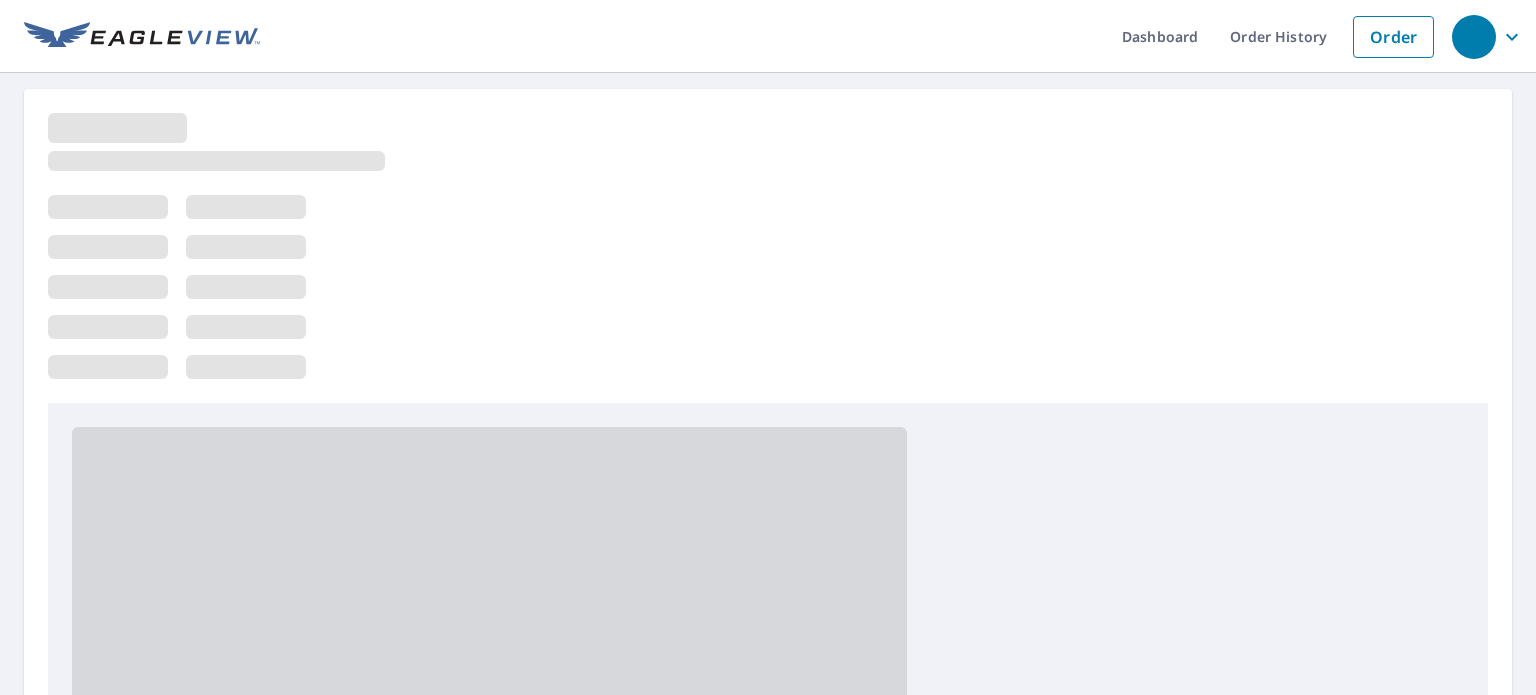 scroll, scrollTop: 0, scrollLeft: 0, axis: both 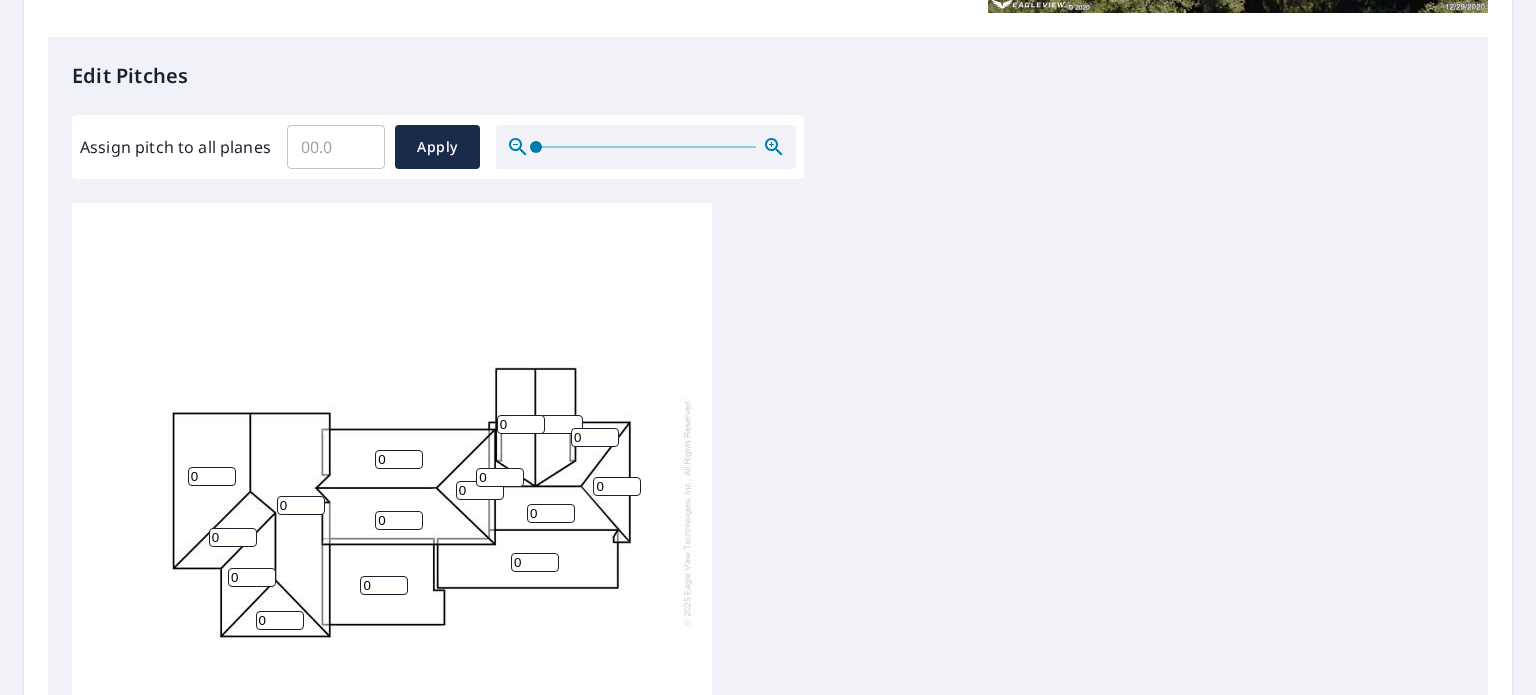 drag, startPoint x: 203, startPoint y: 458, endPoint x: 152, endPoint y: 479, distance: 55.154327 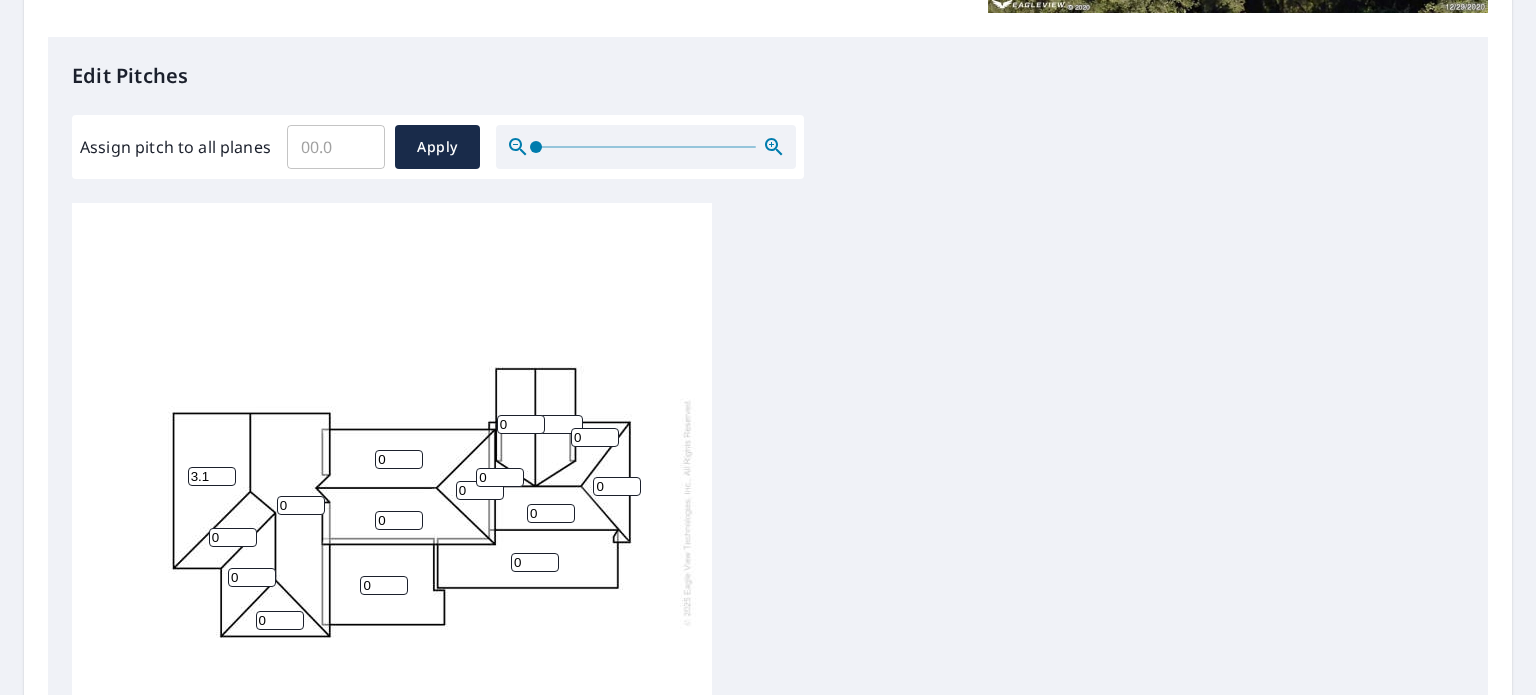 type on "3" 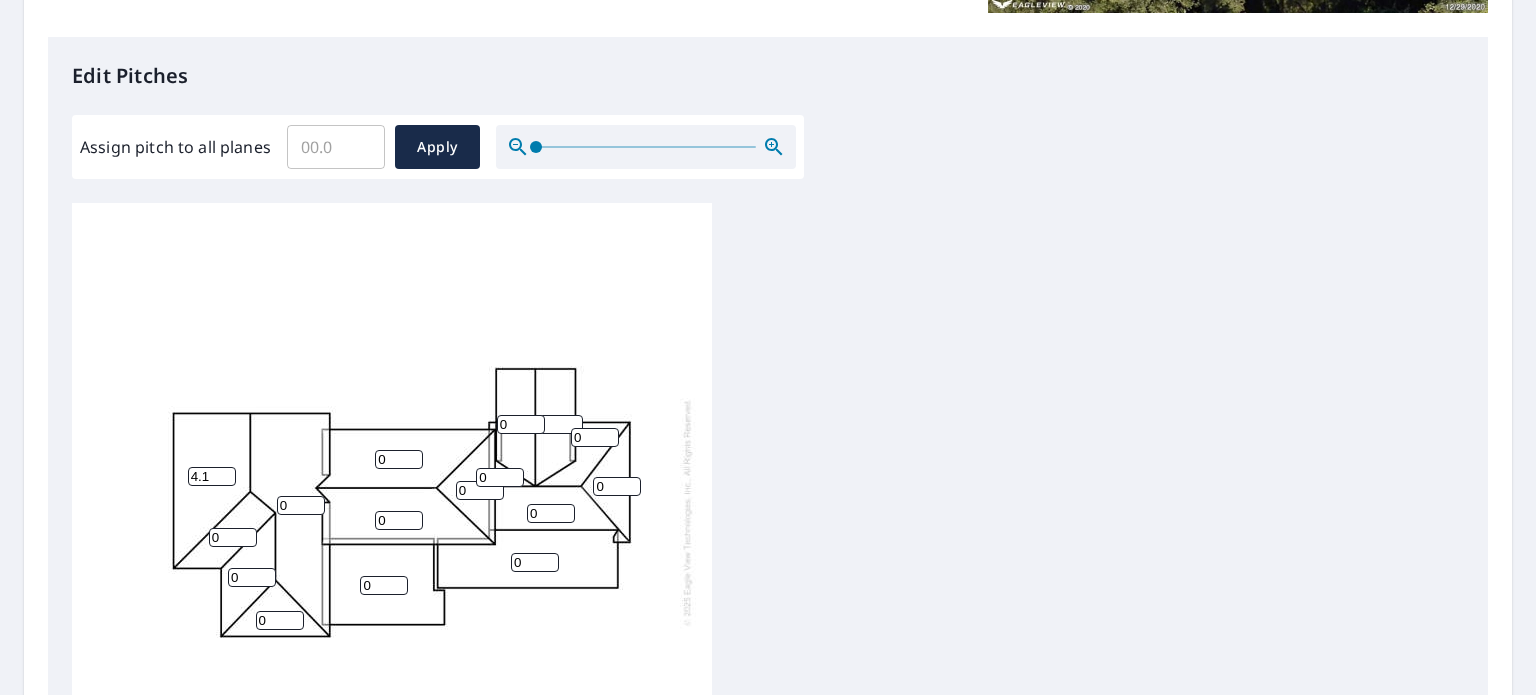 type on "4.1" 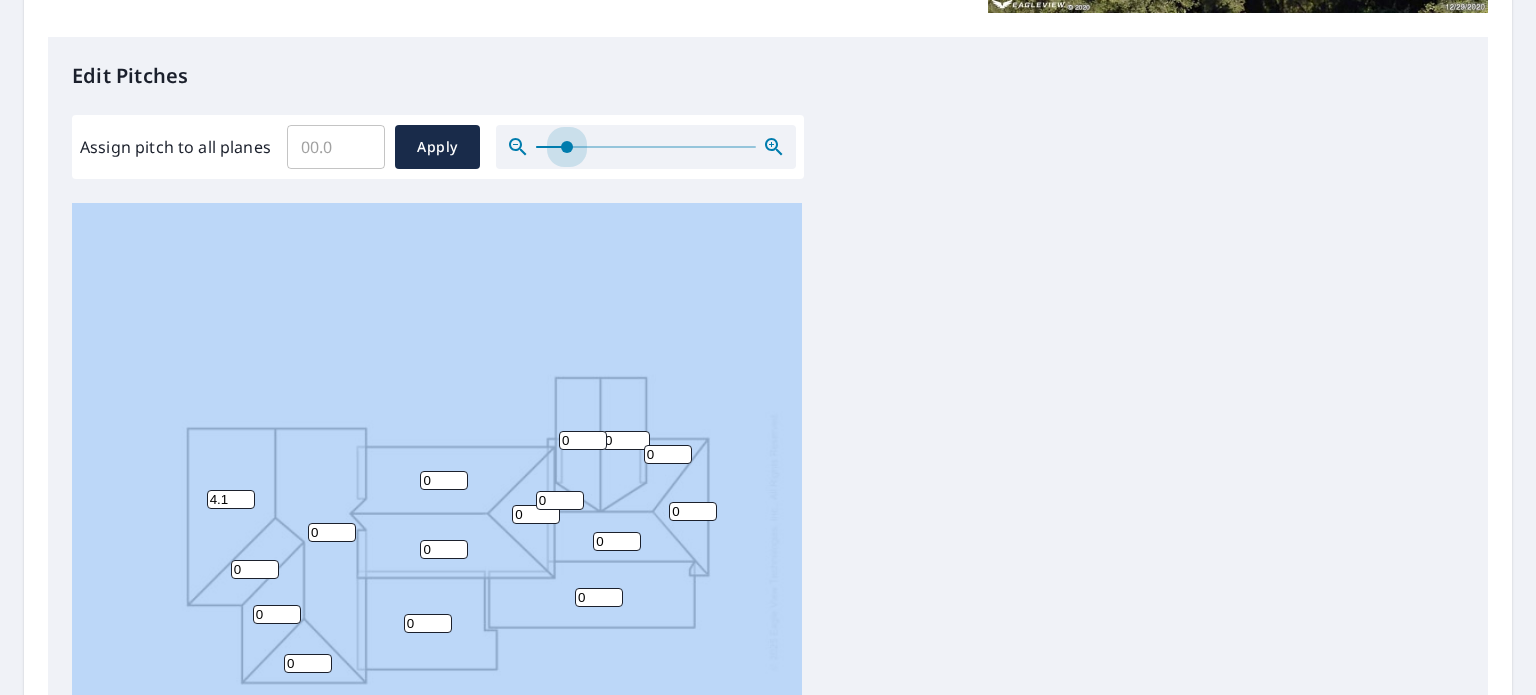 drag, startPoint x: 540, startPoint y: 146, endPoint x: 497, endPoint y: 160, distance: 45.221676 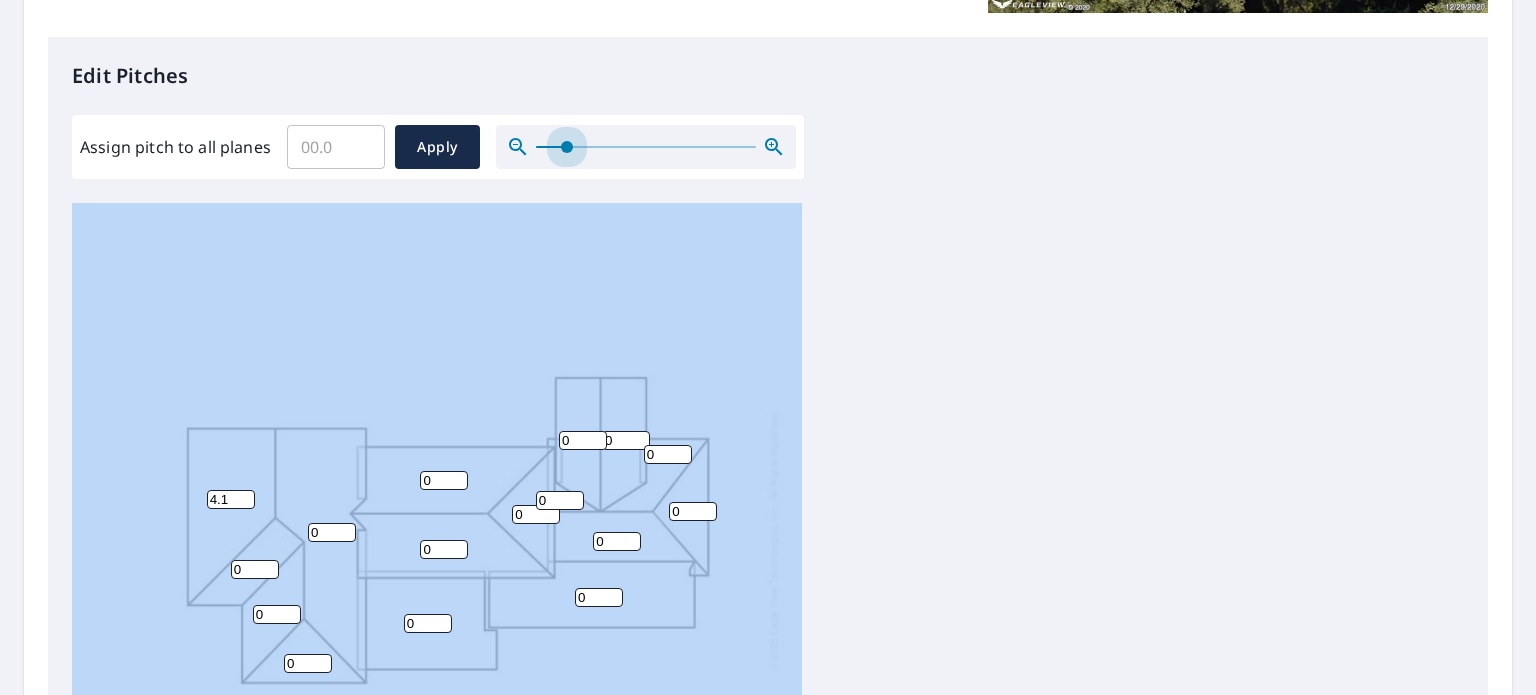 click at bounding box center (567, 147) 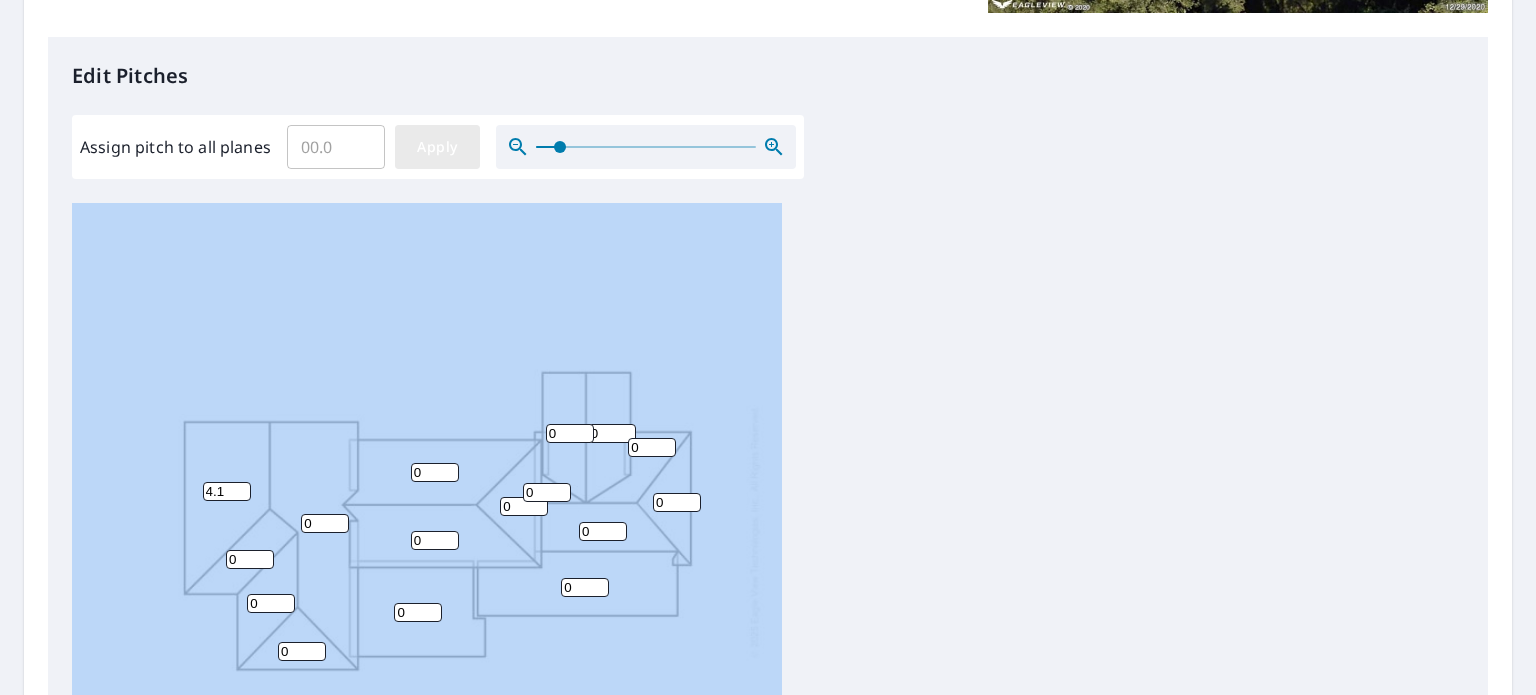 drag, startPoint x: 427, startPoint y: 134, endPoint x: 424, endPoint y: 154, distance: 20.22375 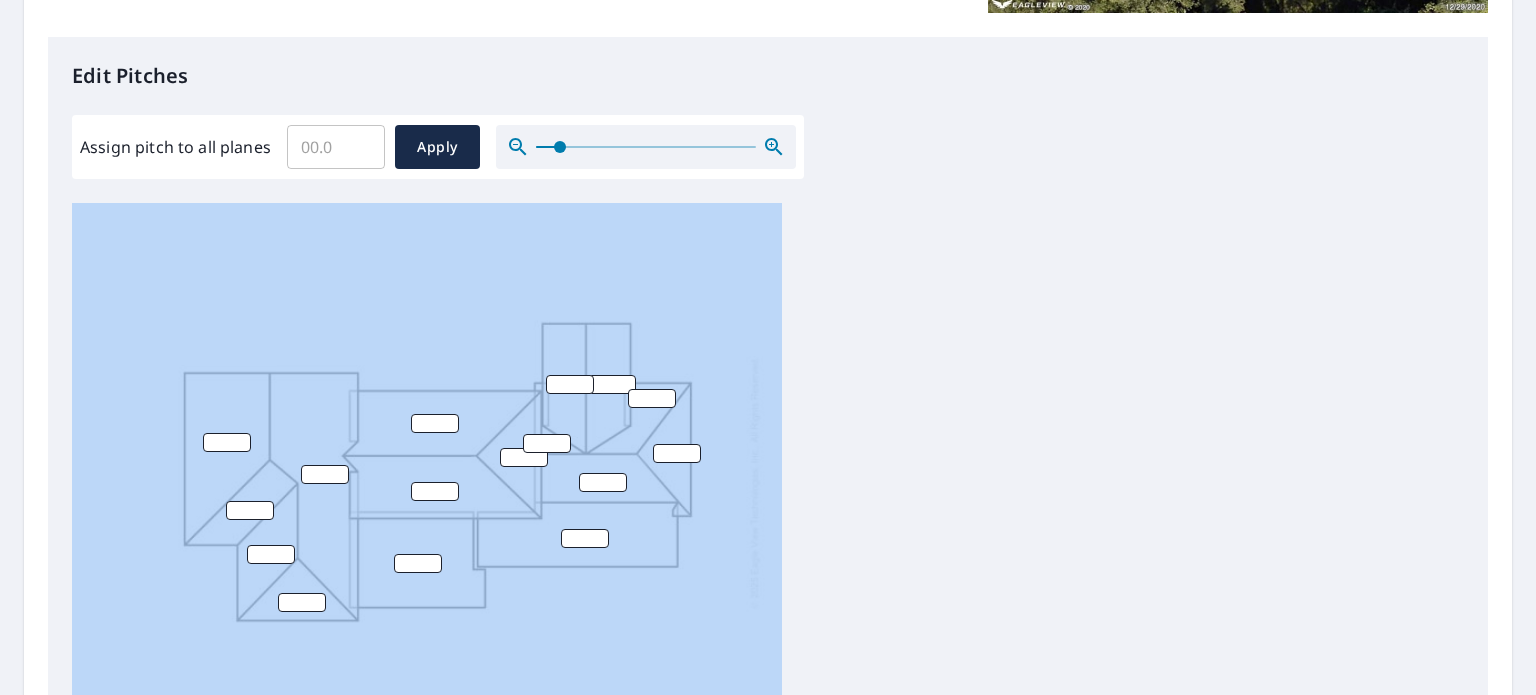 scroll, scrollTop: 88, scrollLeft: 0, axis: vertical 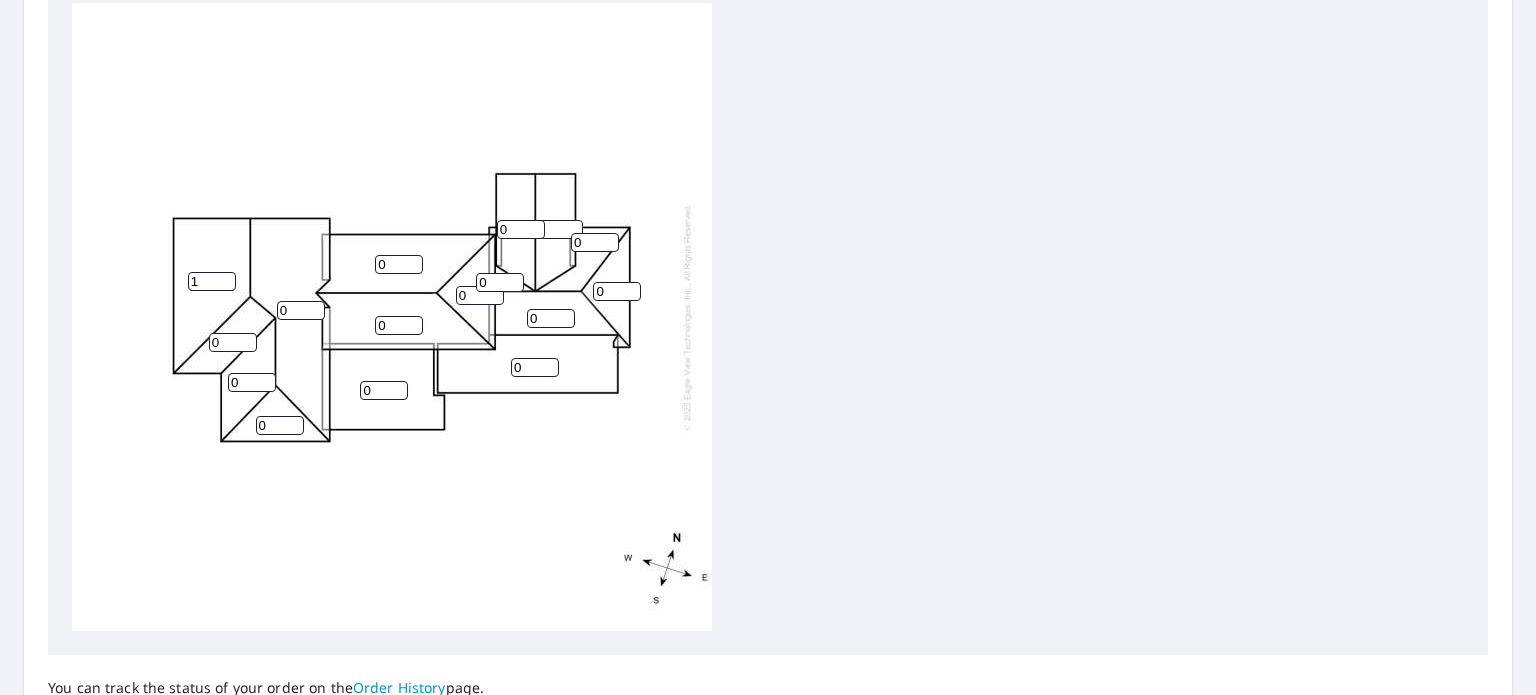 click on "1" at bounding box center [212, 281] 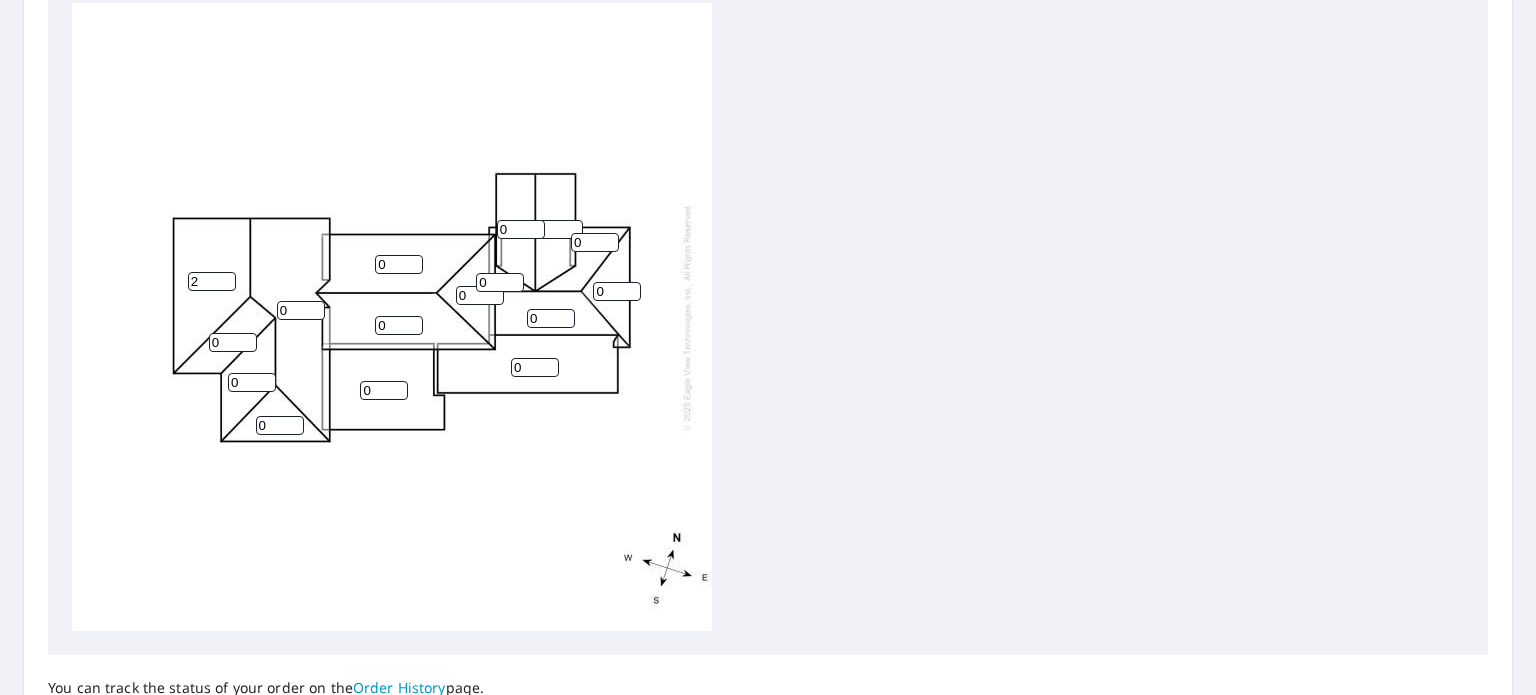 click on "2" at bounding box center (212, 281) 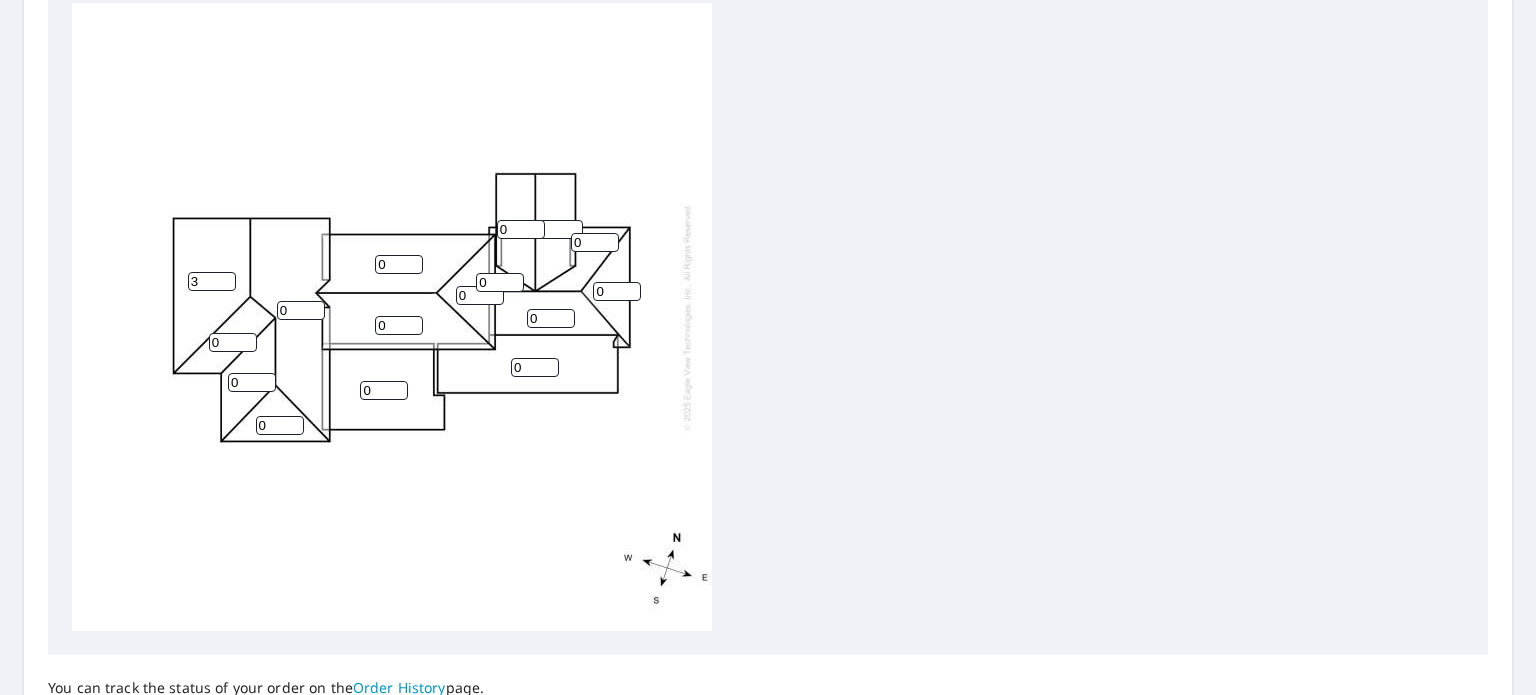 click on "3" at bounding box center (212, 281) 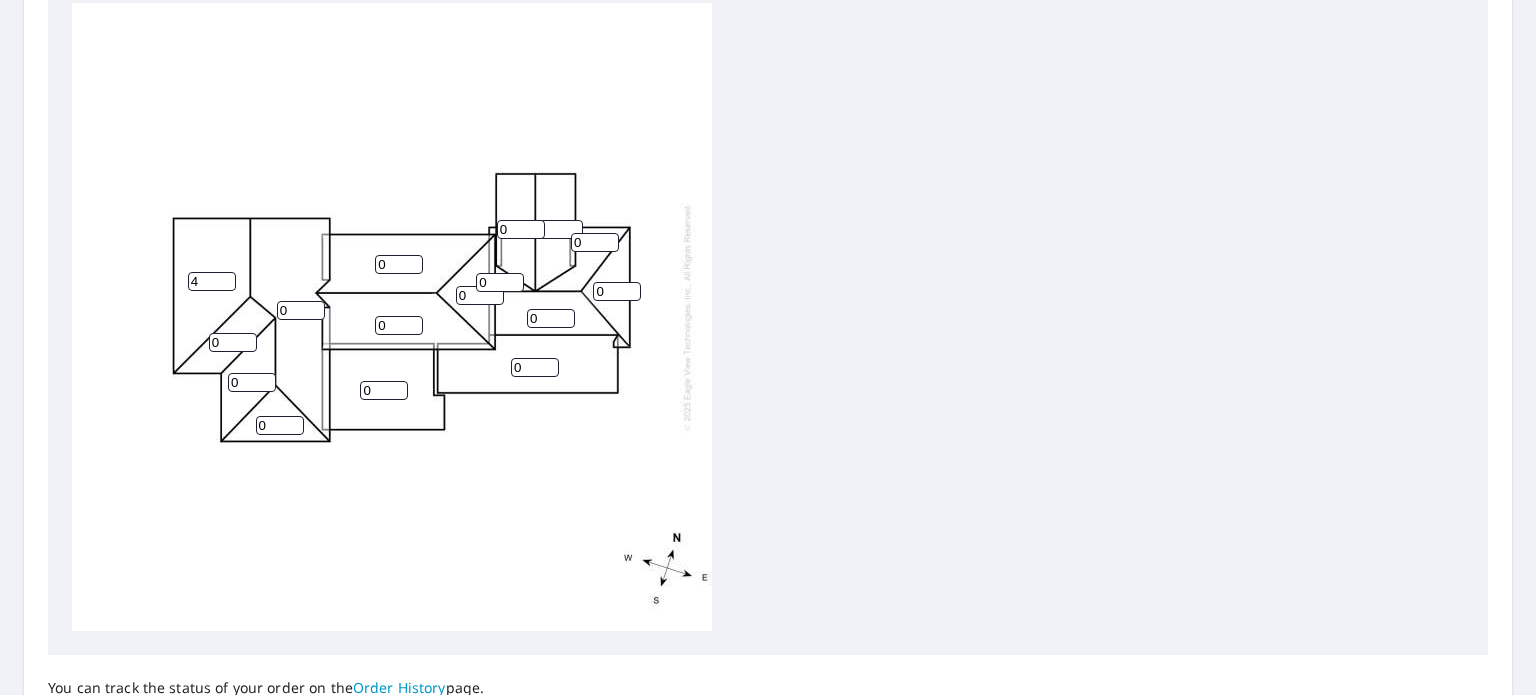 click on "4" at bounding box center (212, 281) 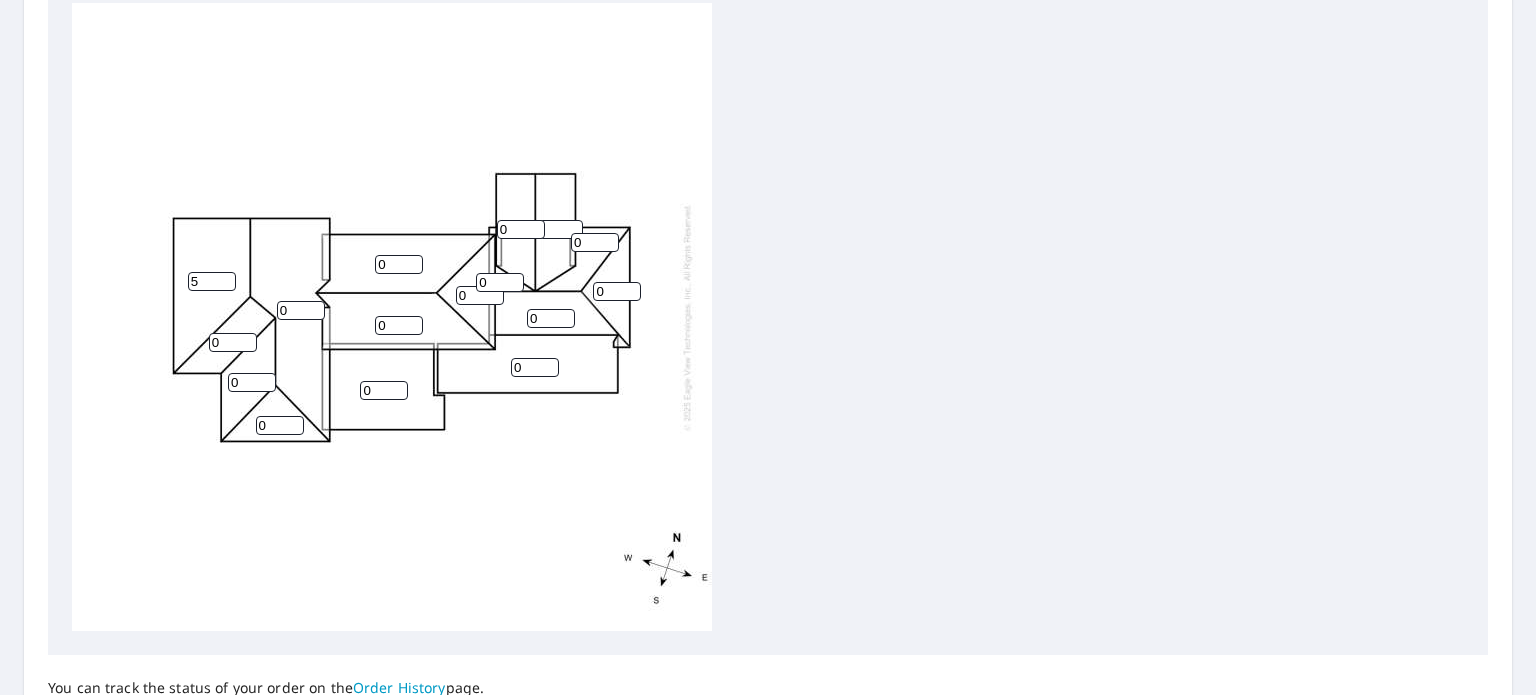 click on "5" at bounding box center (212, 281) 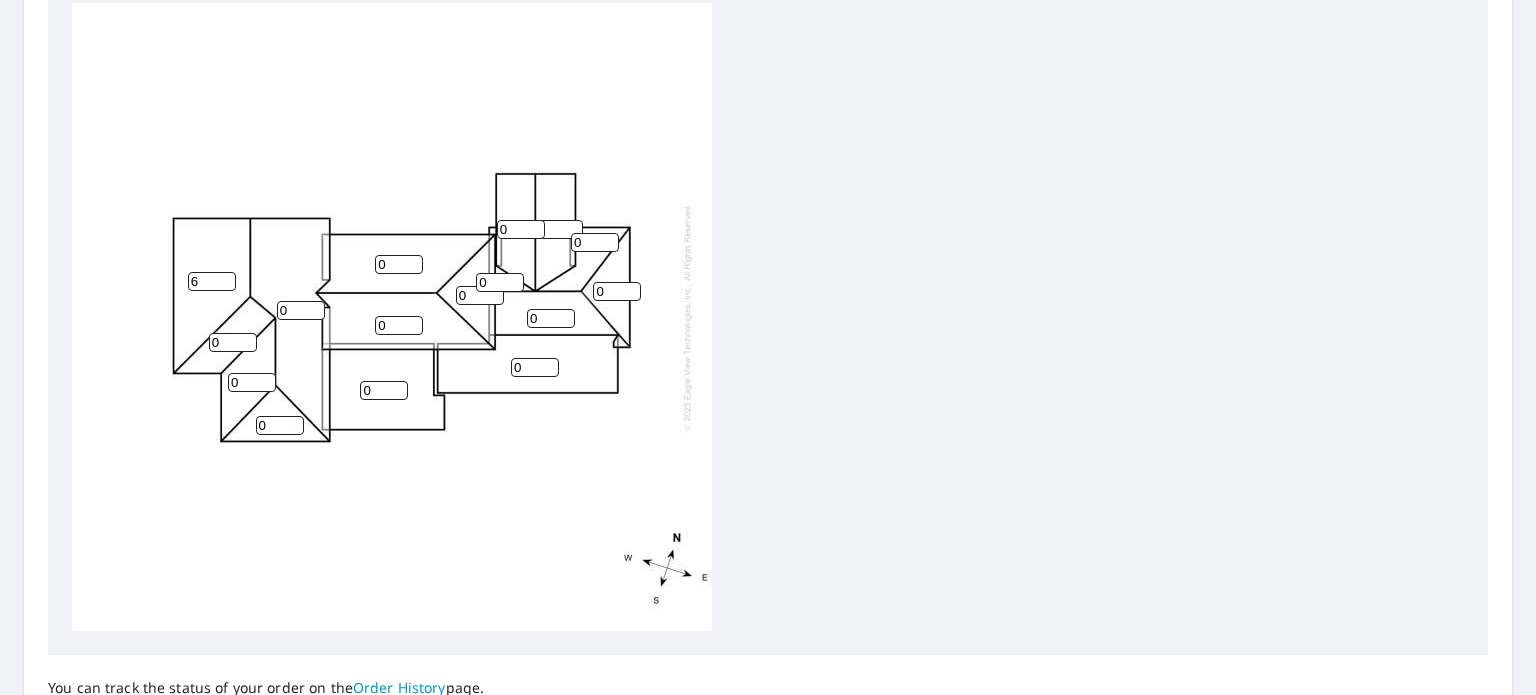 click on "6" at bounding box center (212, 281) 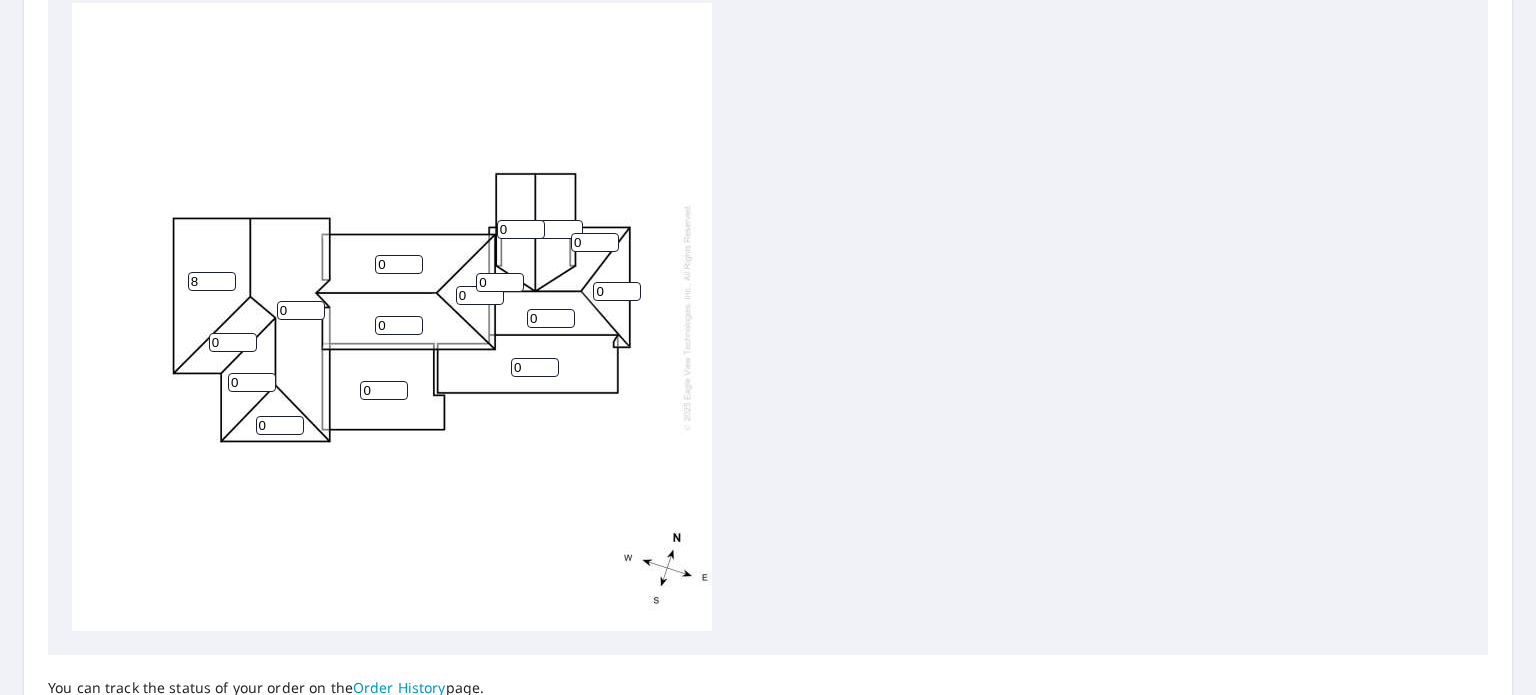 click on "8" at bounding box center [212, 281] 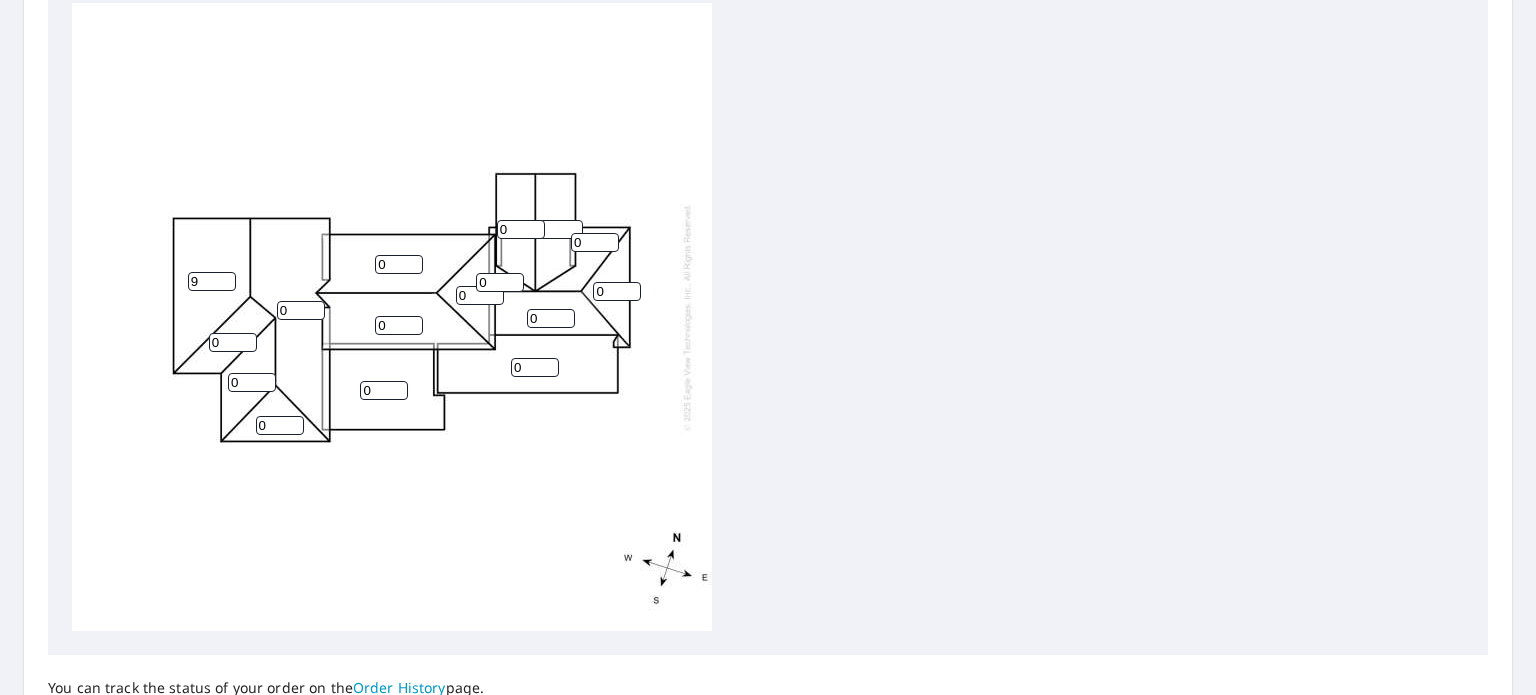 click on "9" at bounding box center [212, 281] 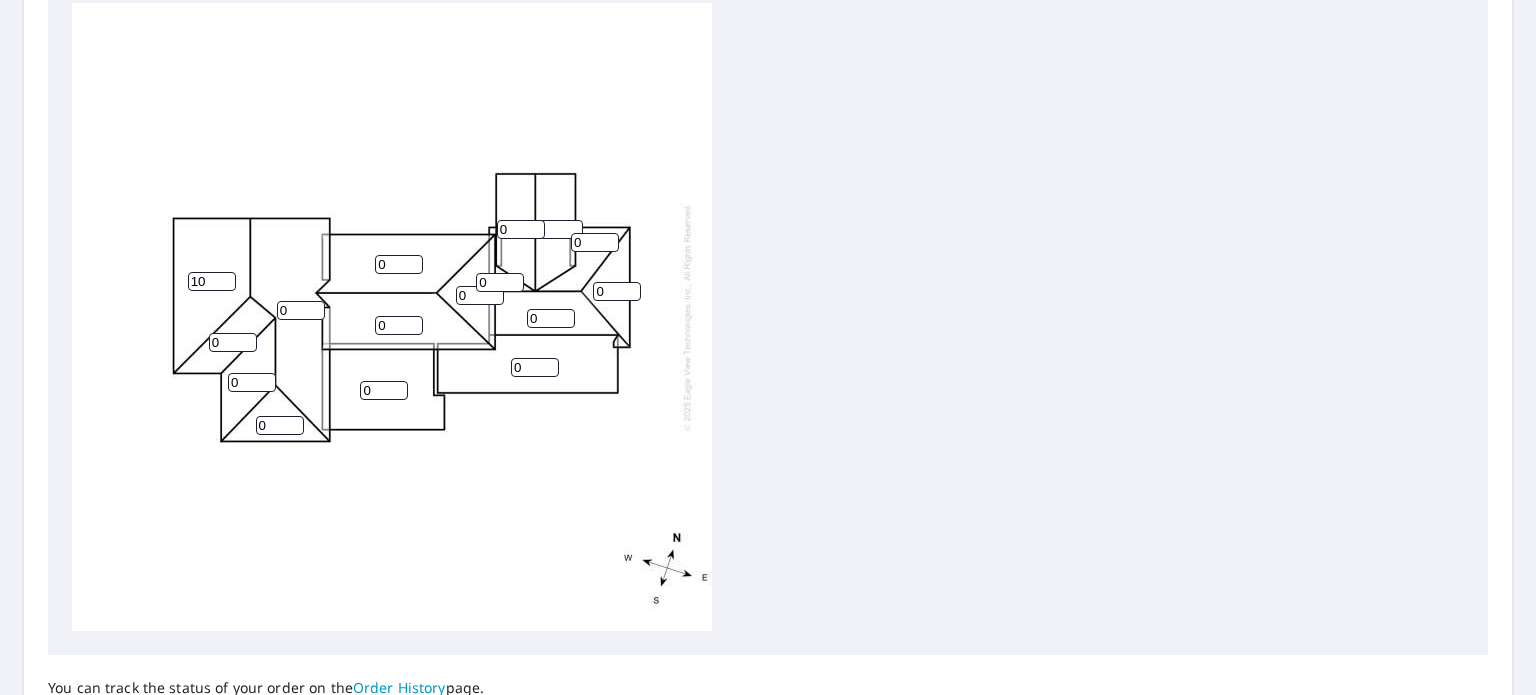 click on "10" at bounding box center [212, 281] 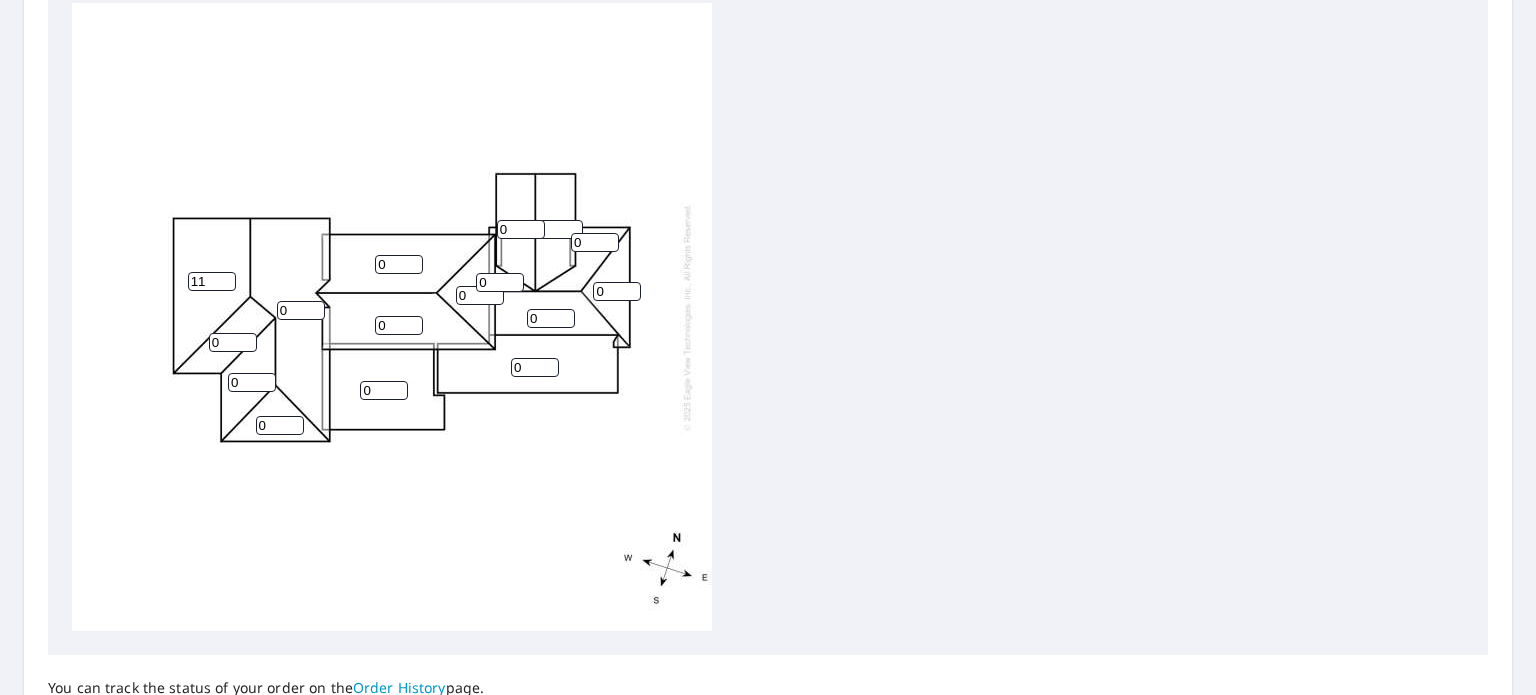 click on "11" at bounding box center (212, 281) 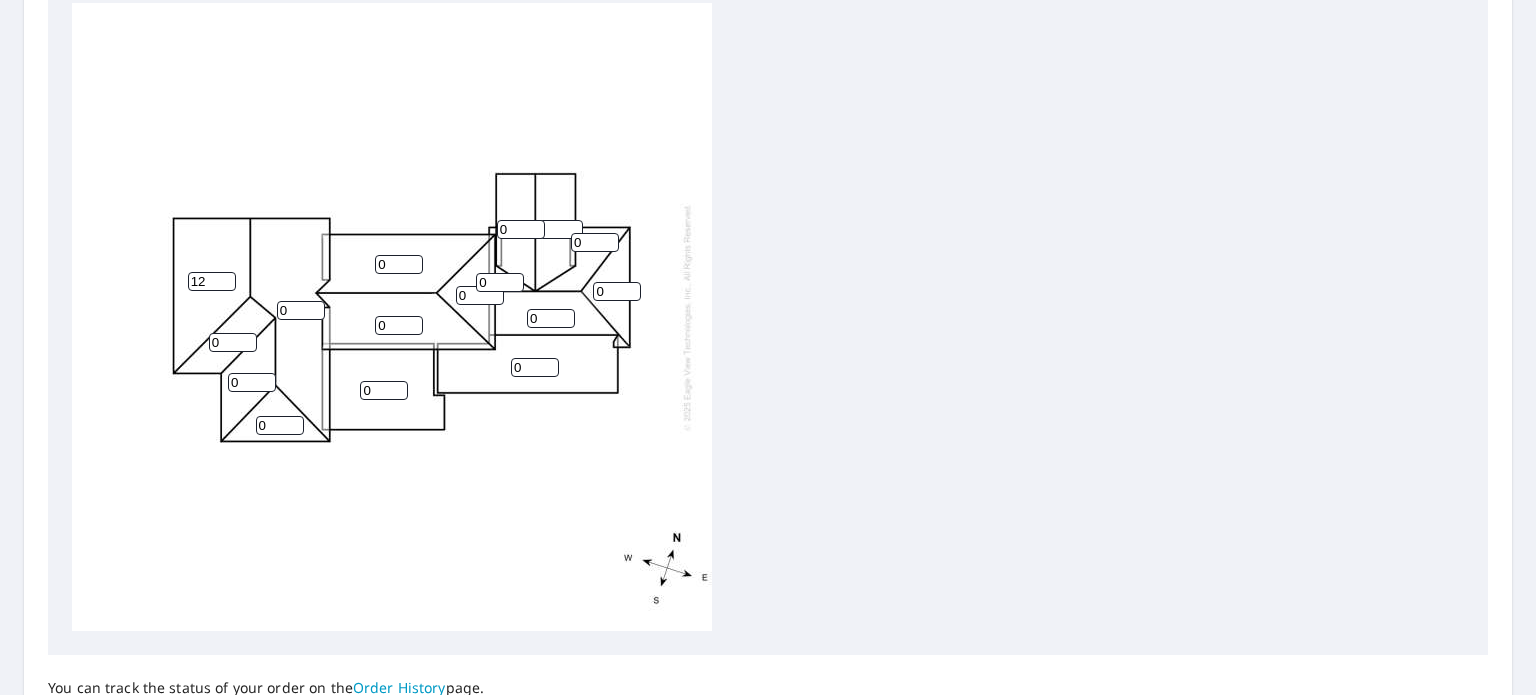 click on "12" at bounding box center [212, 281] 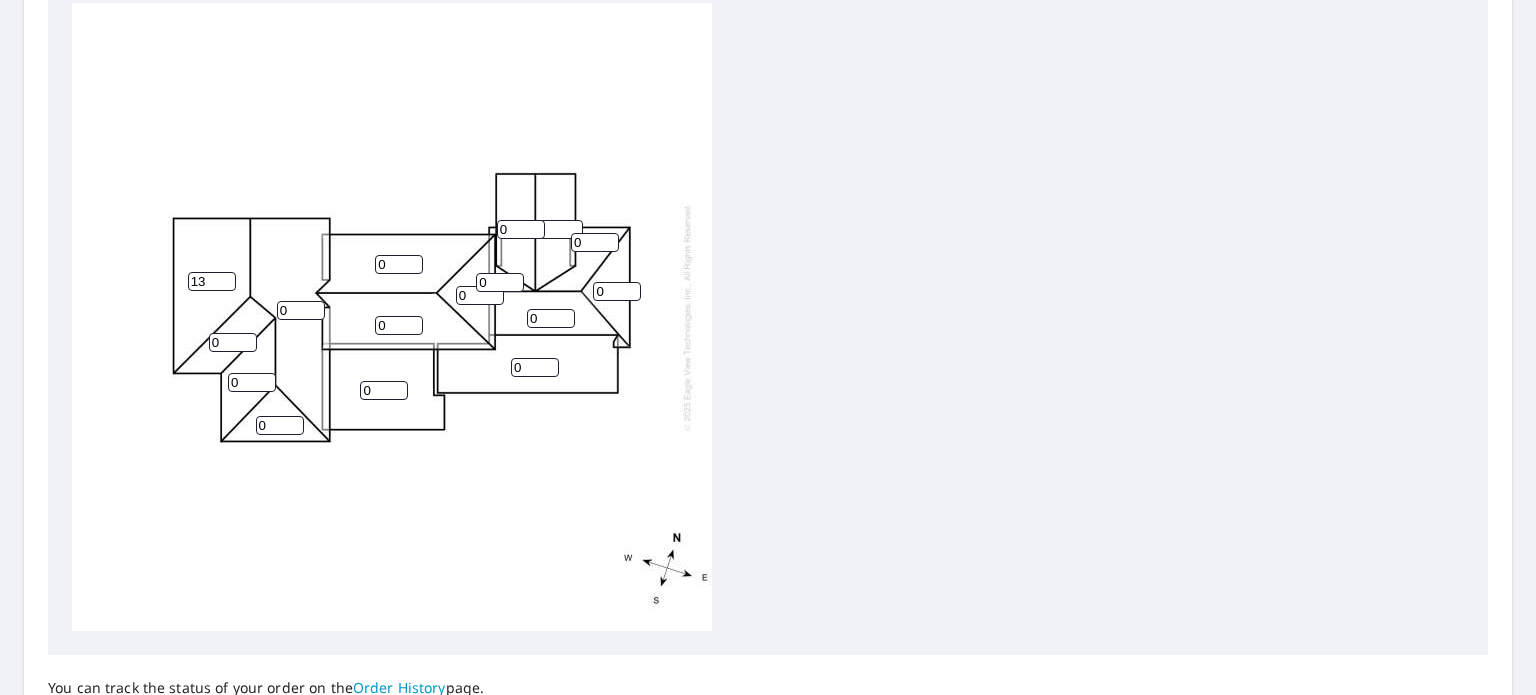 click on "13" at bounding box center [212, 281] 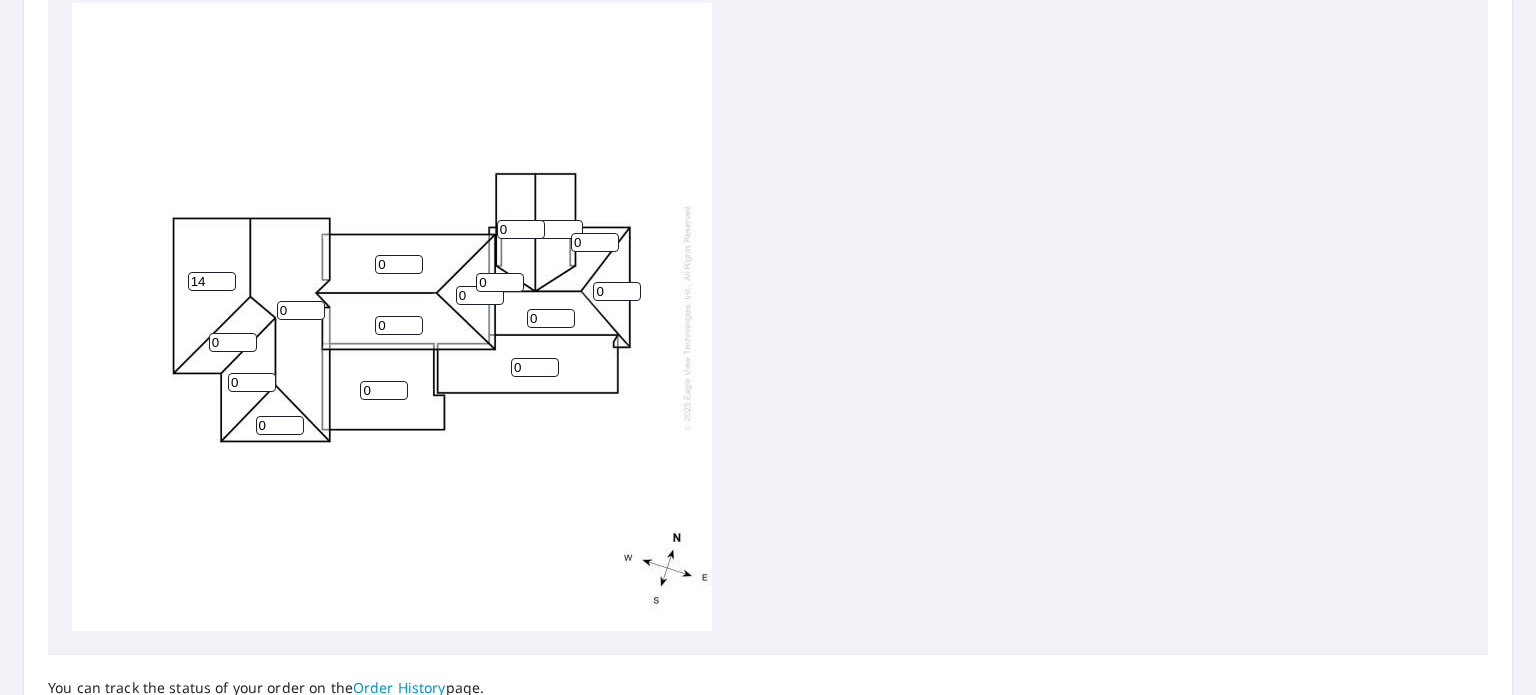 click on "14" at bounding box center (212, 281) 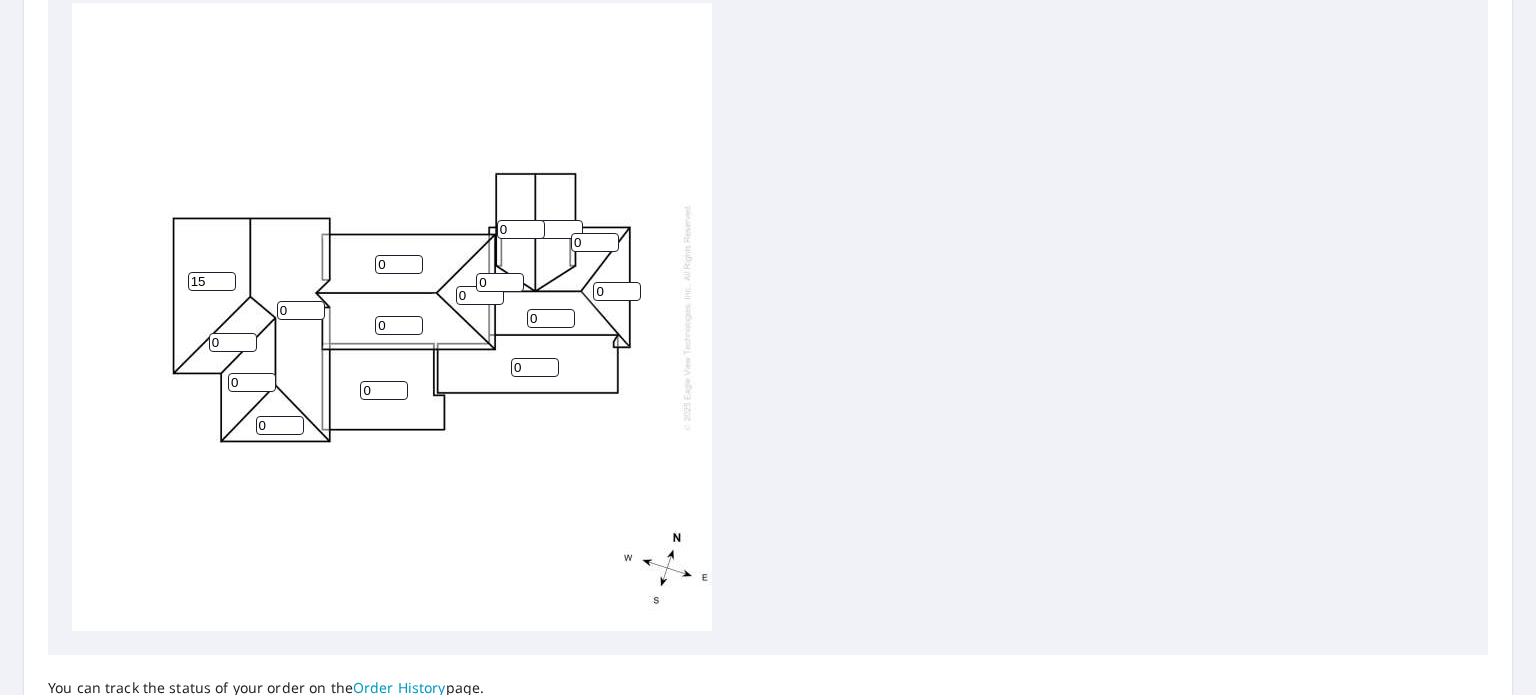click on "15" at bounding box center [212, 281] 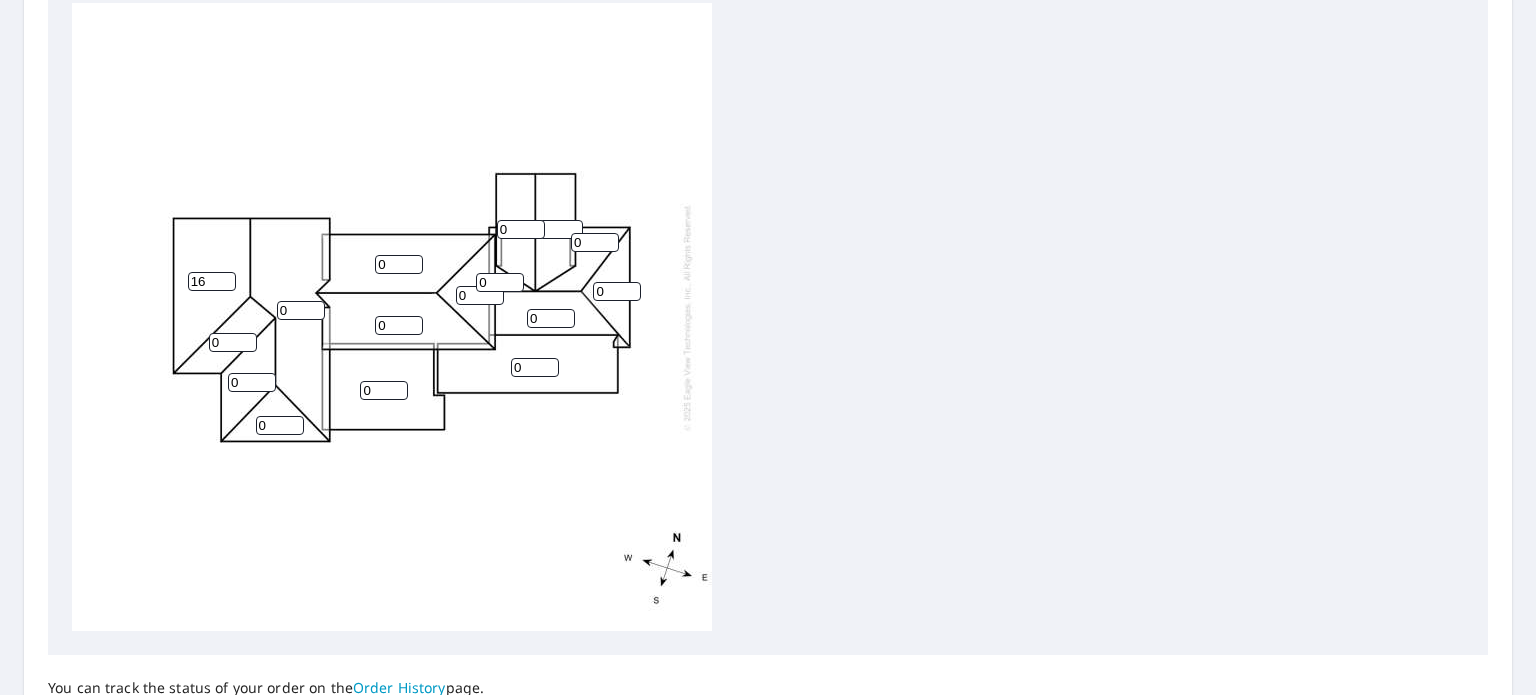 click on "16" at bounding box center (212, 281) 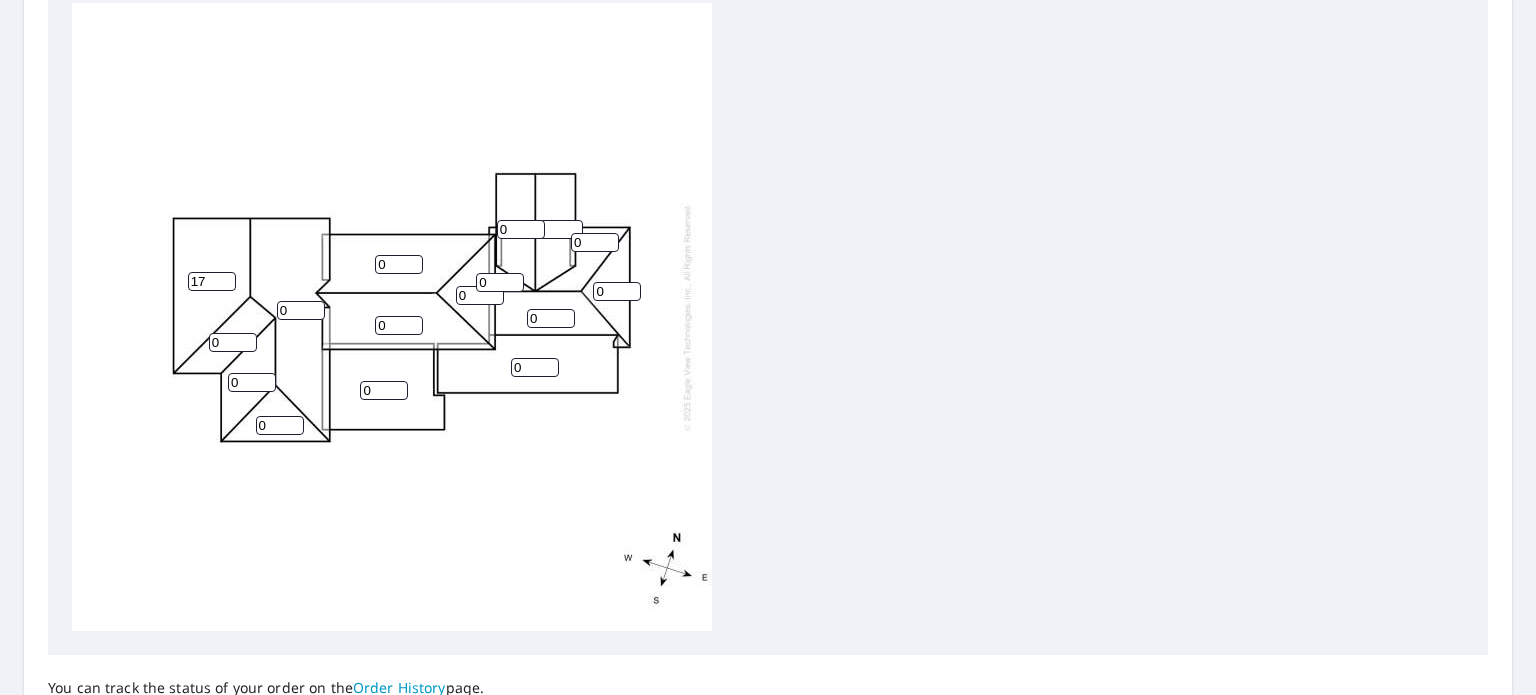 click on "17" at bounding box center [212, 281] 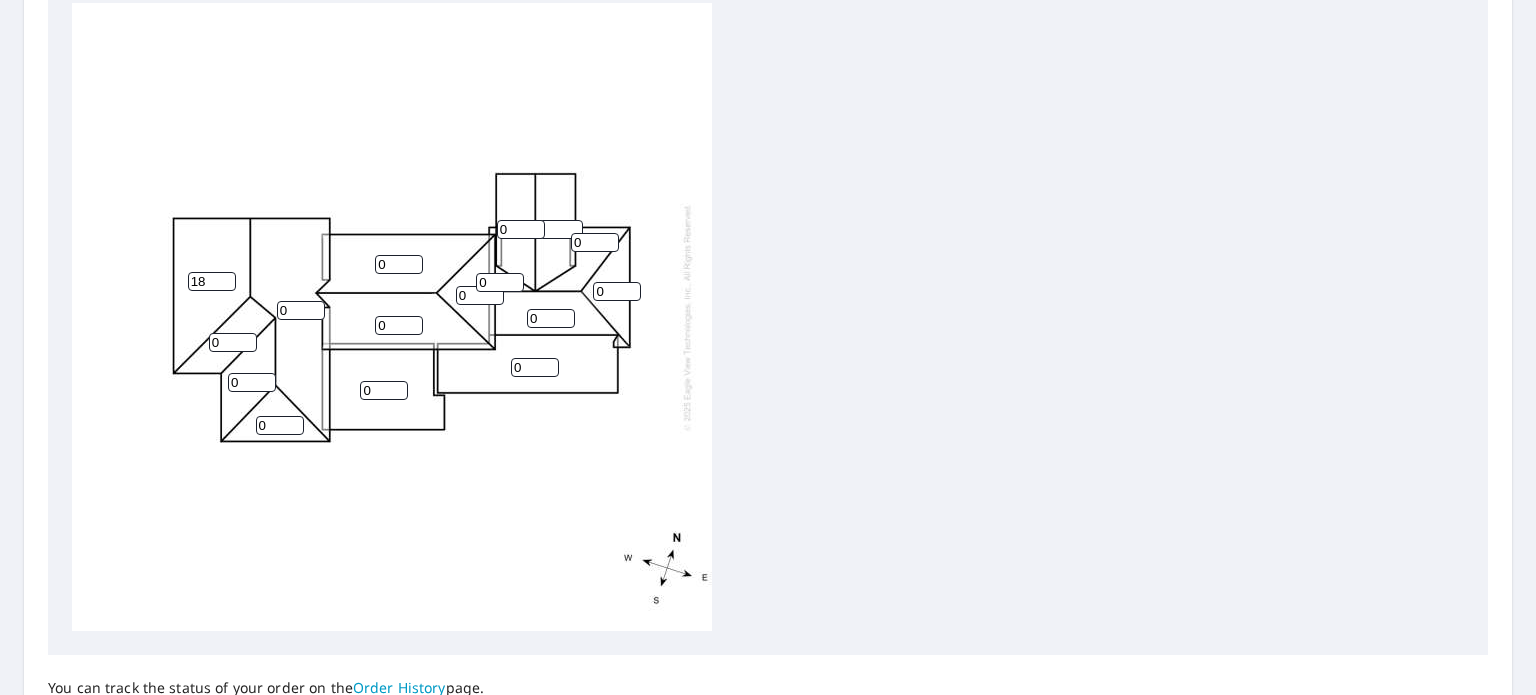 click on "18" at bounding box center [212, 281] 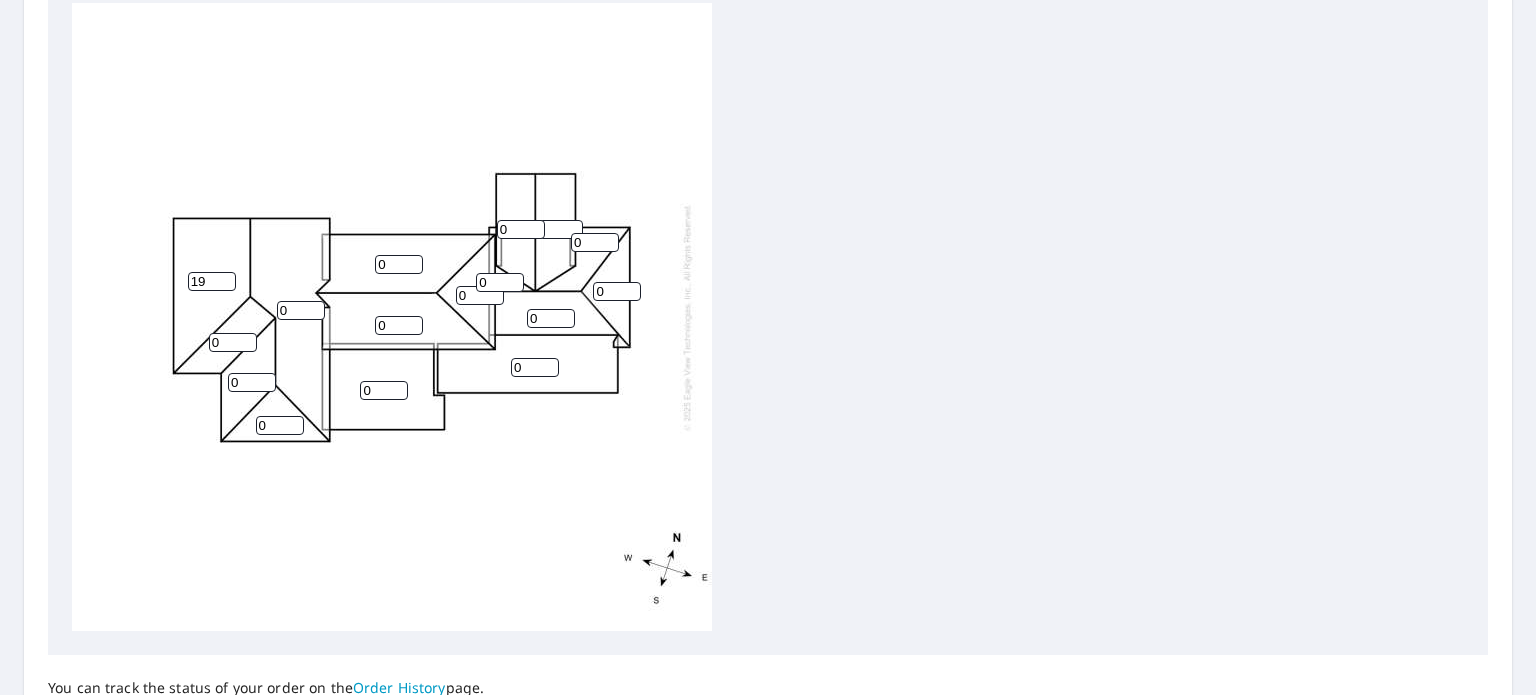 click on "19" at bounding box center [212, 281] 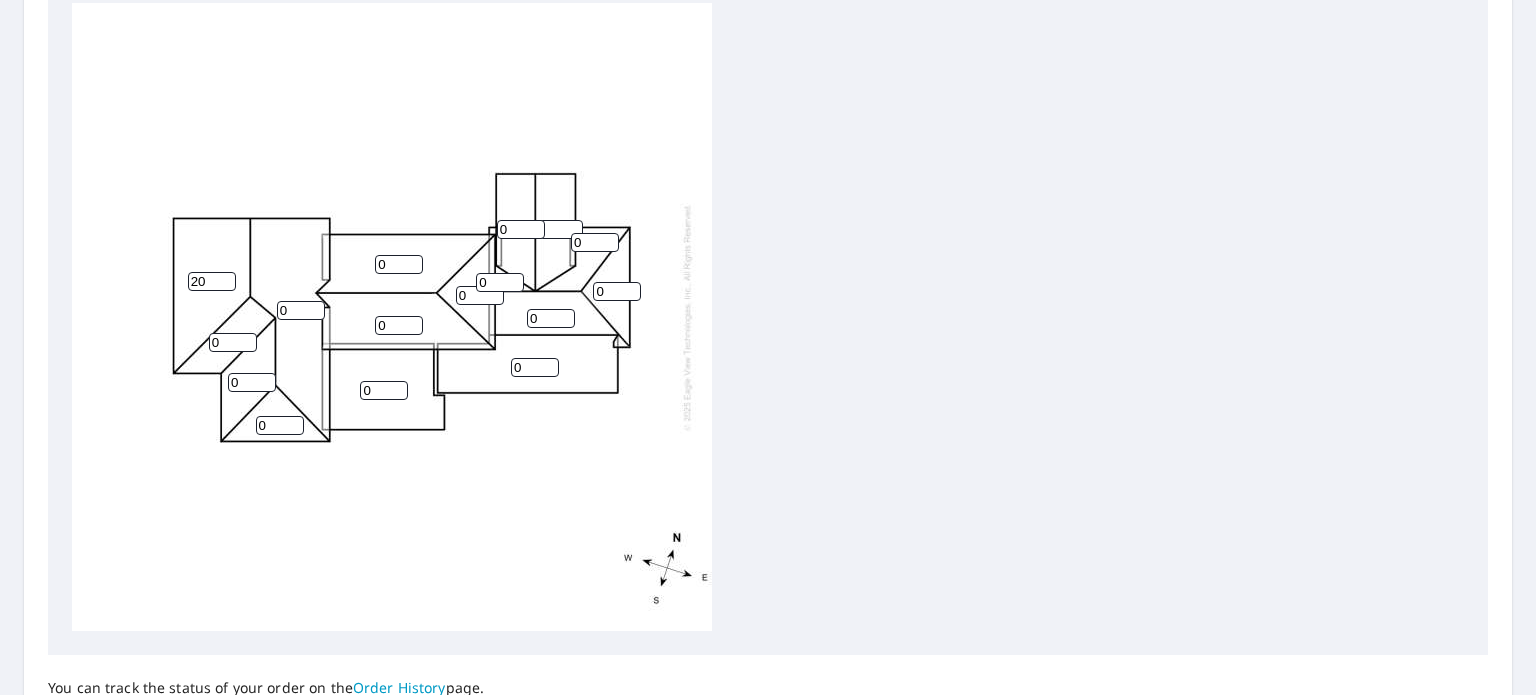 click on "20" at bounding box center [212, 281] 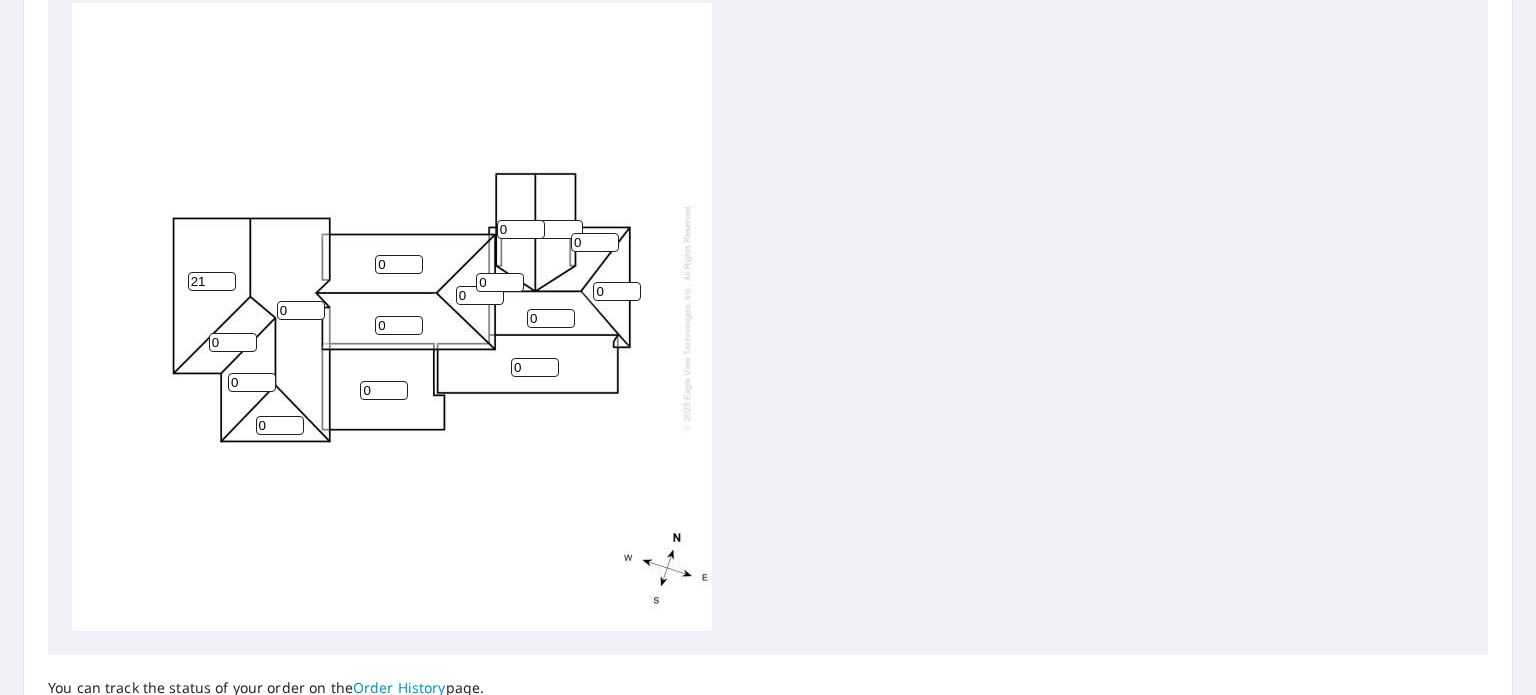 click on "21" at bounding box center (212, 281) 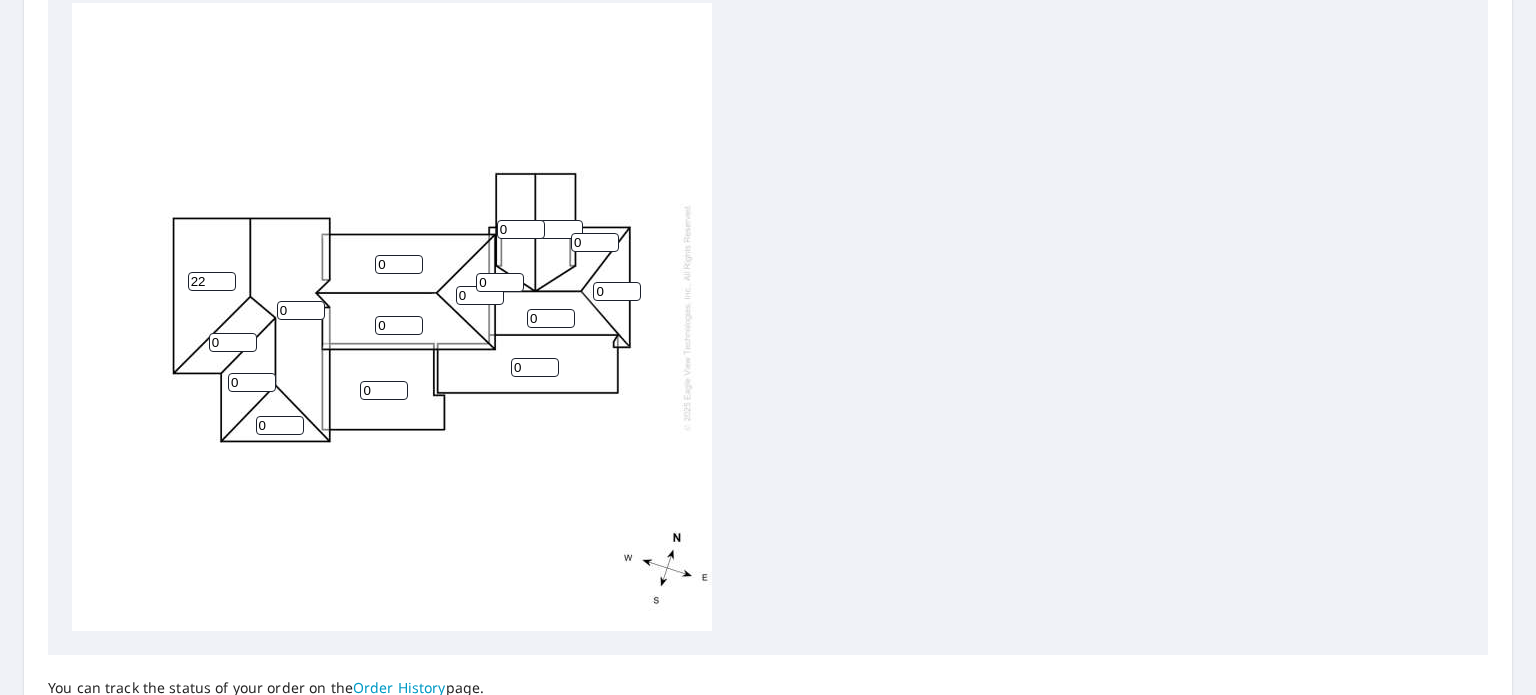click on "22" at bounding box center [212, 281] 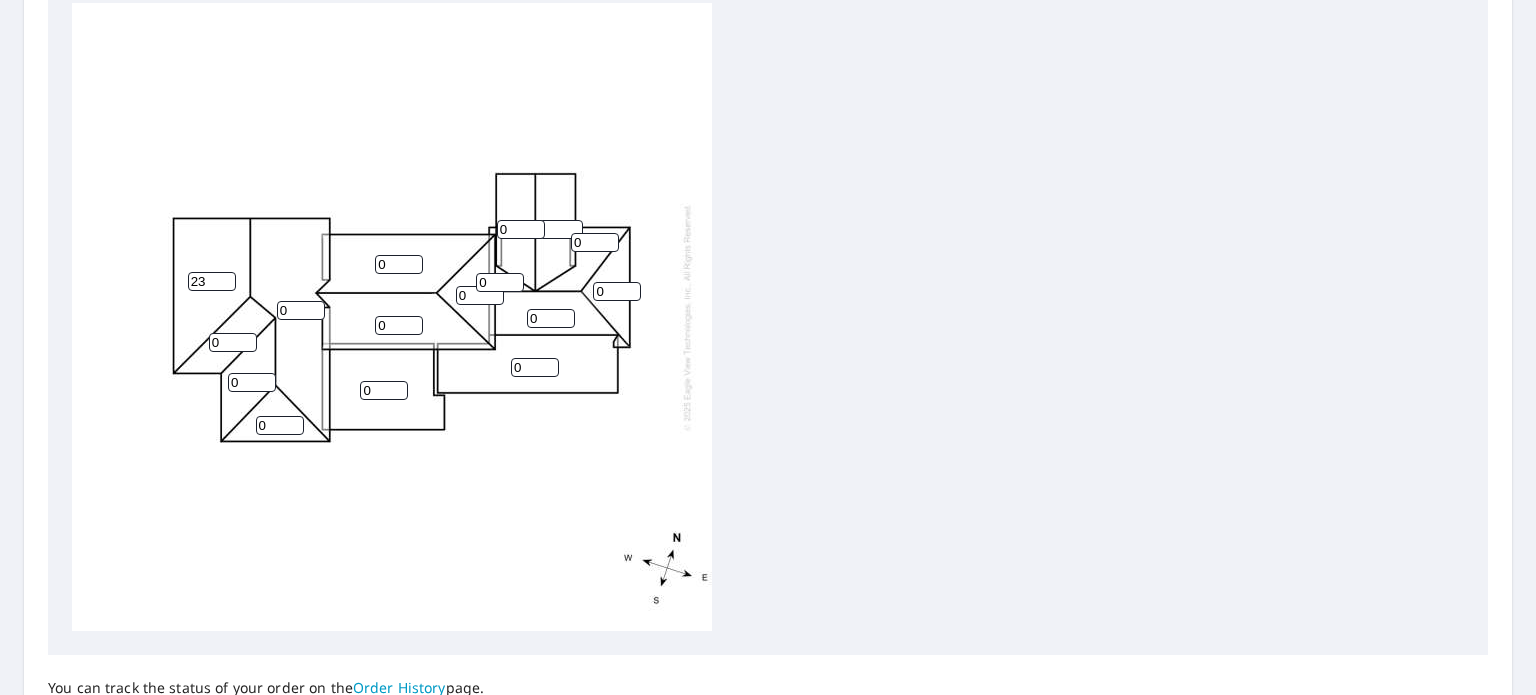click on "23" at bounding box center (212, 281) 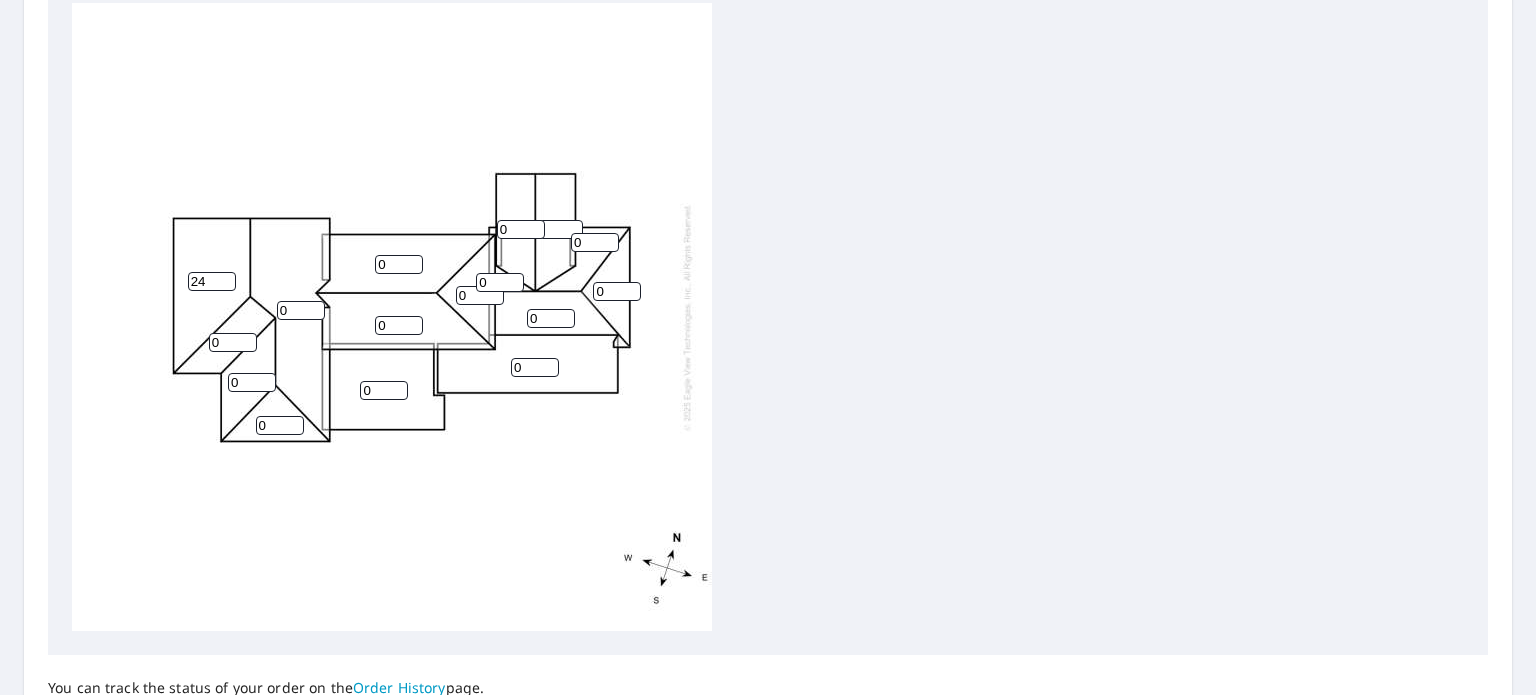 click on "24" at bounding box center (212, 281) 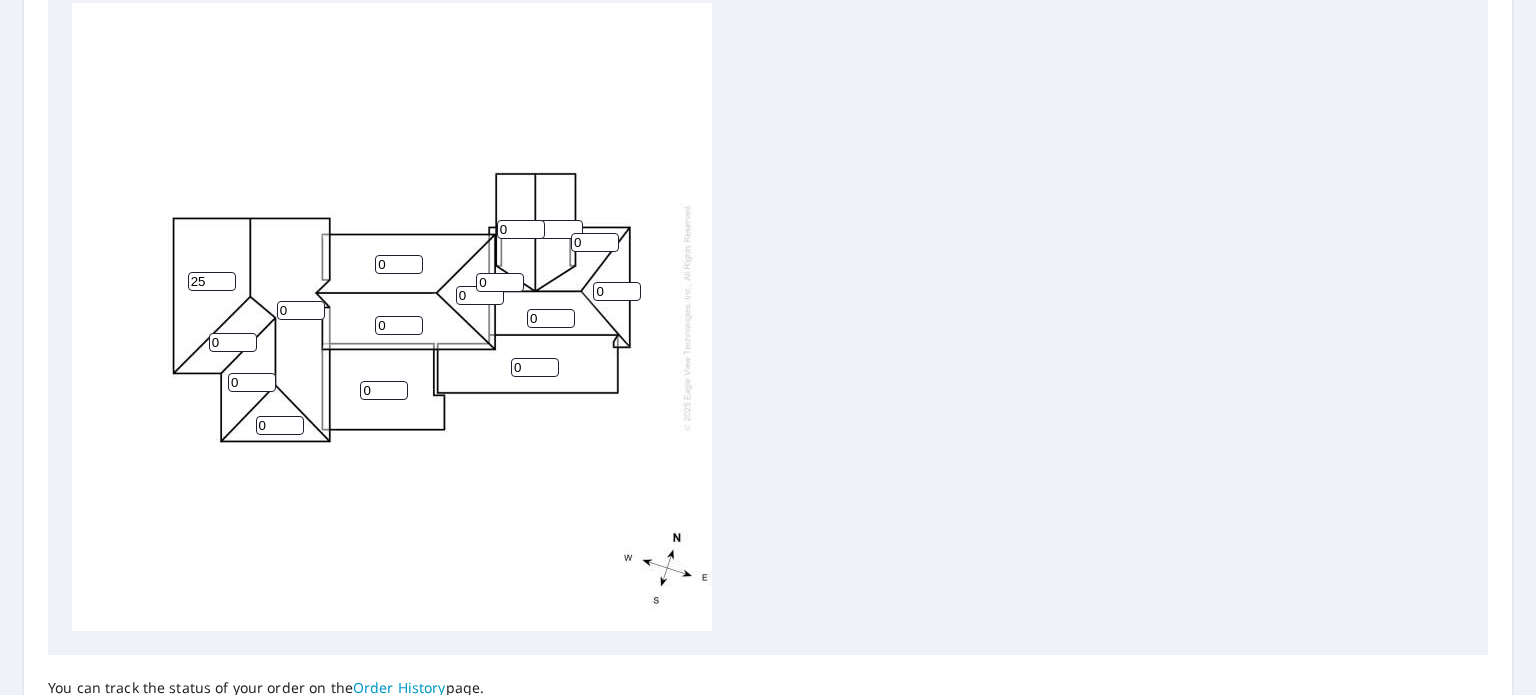 click on "25" at bounding box center [212, 281] 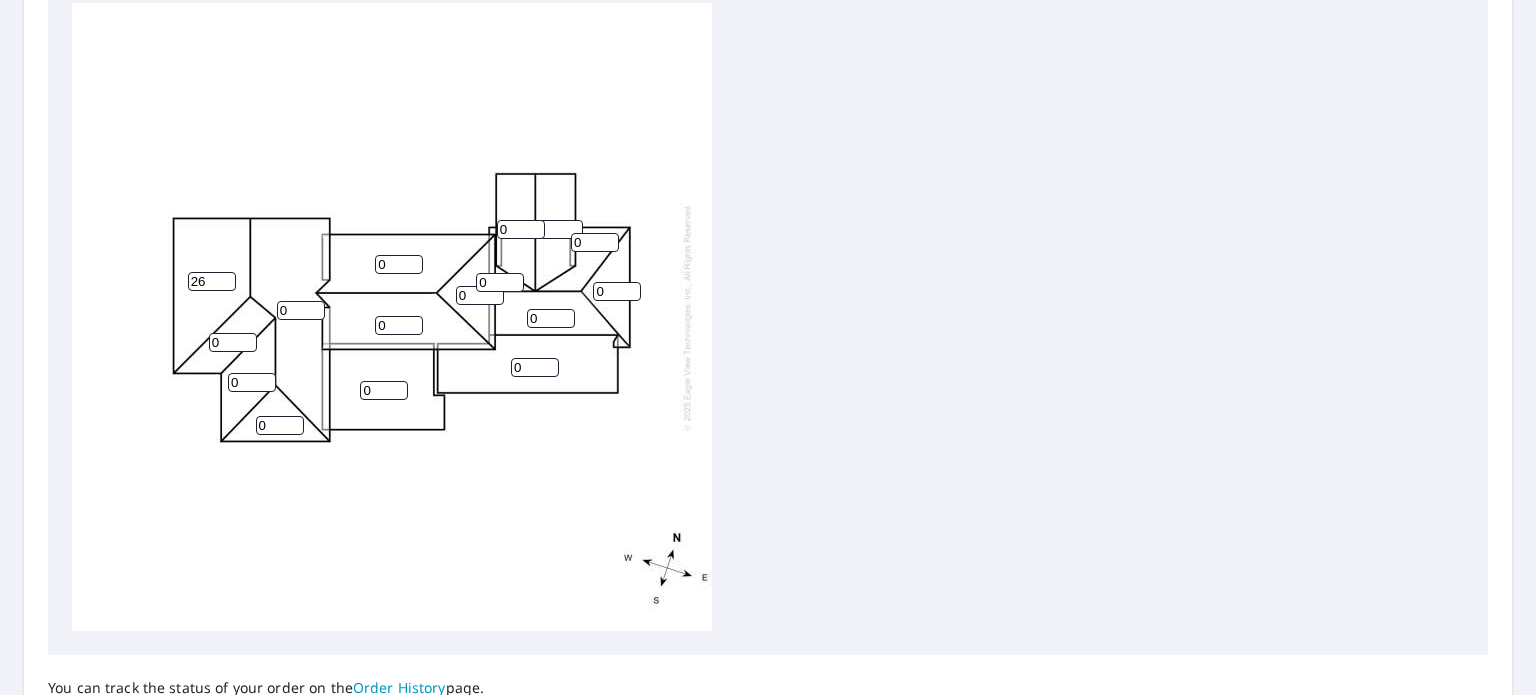 click on "26" at bounding box center [212, 281] 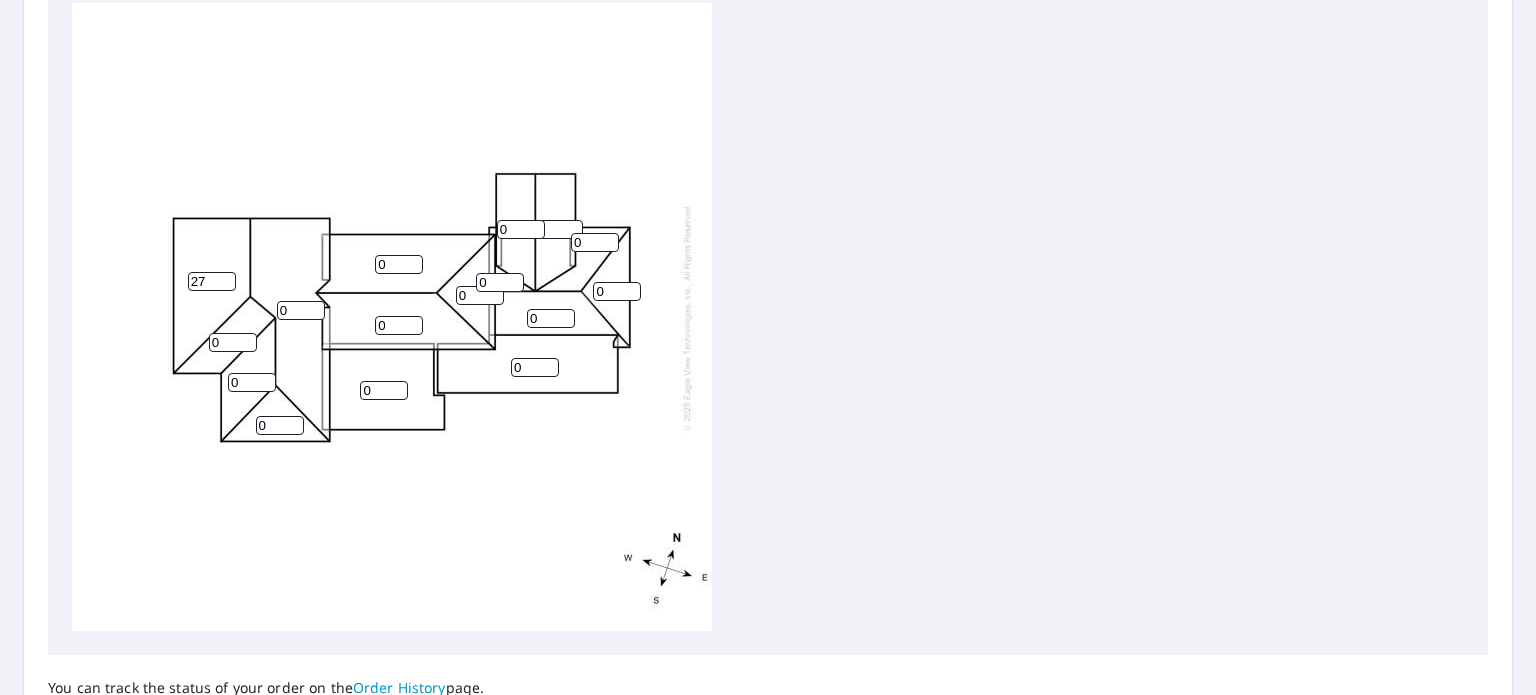 click on "27" at bounding box center [212, 281] 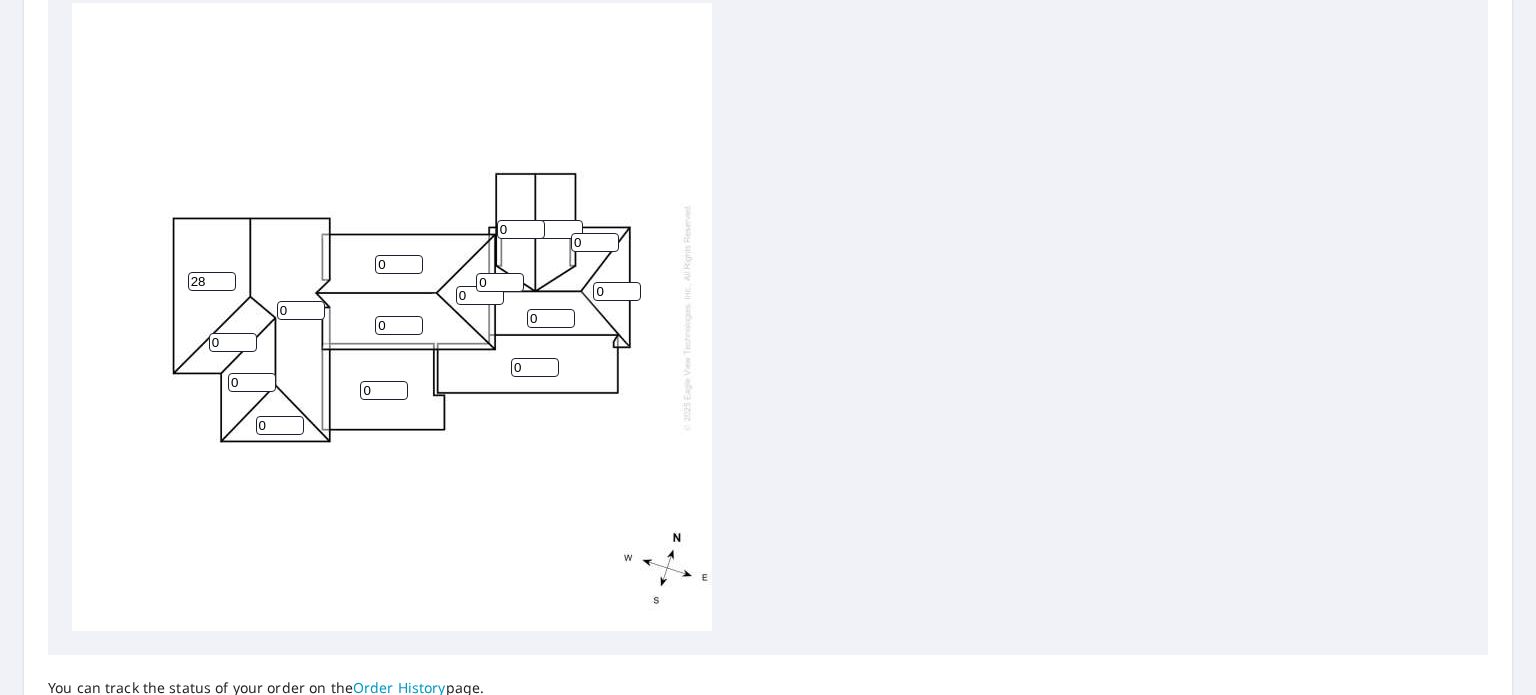 click on "28" at bounding box center (212, 281) 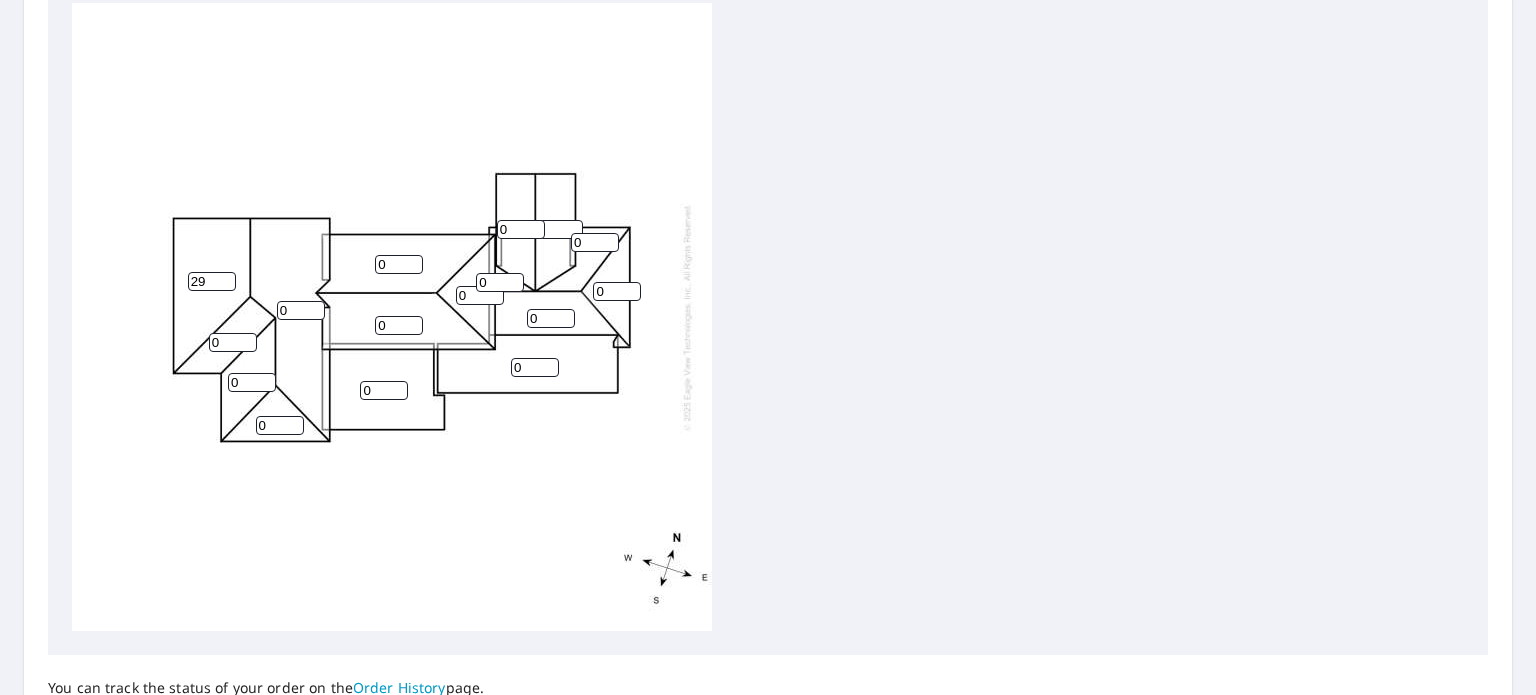 click on "29" at bounding box center [212, 281] 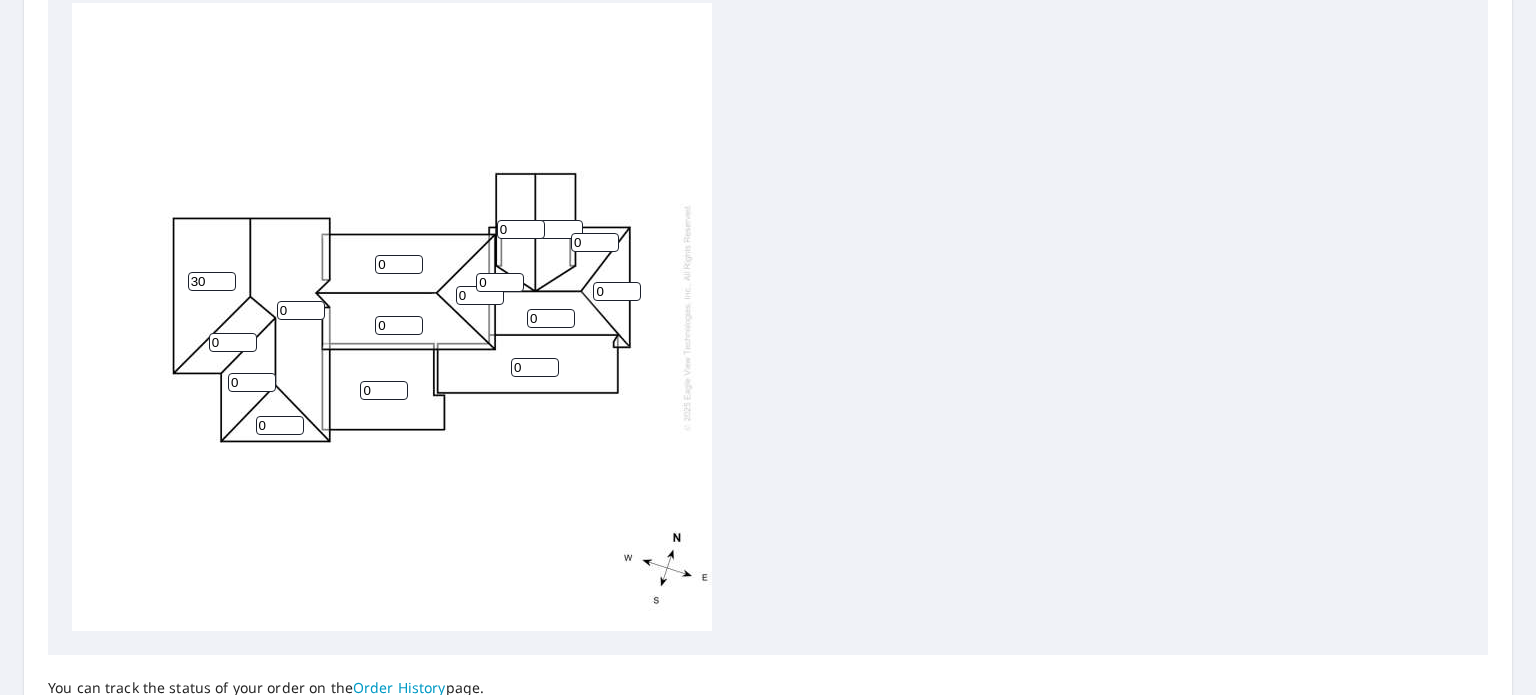 click on "30" at bounding box center [212, 281] 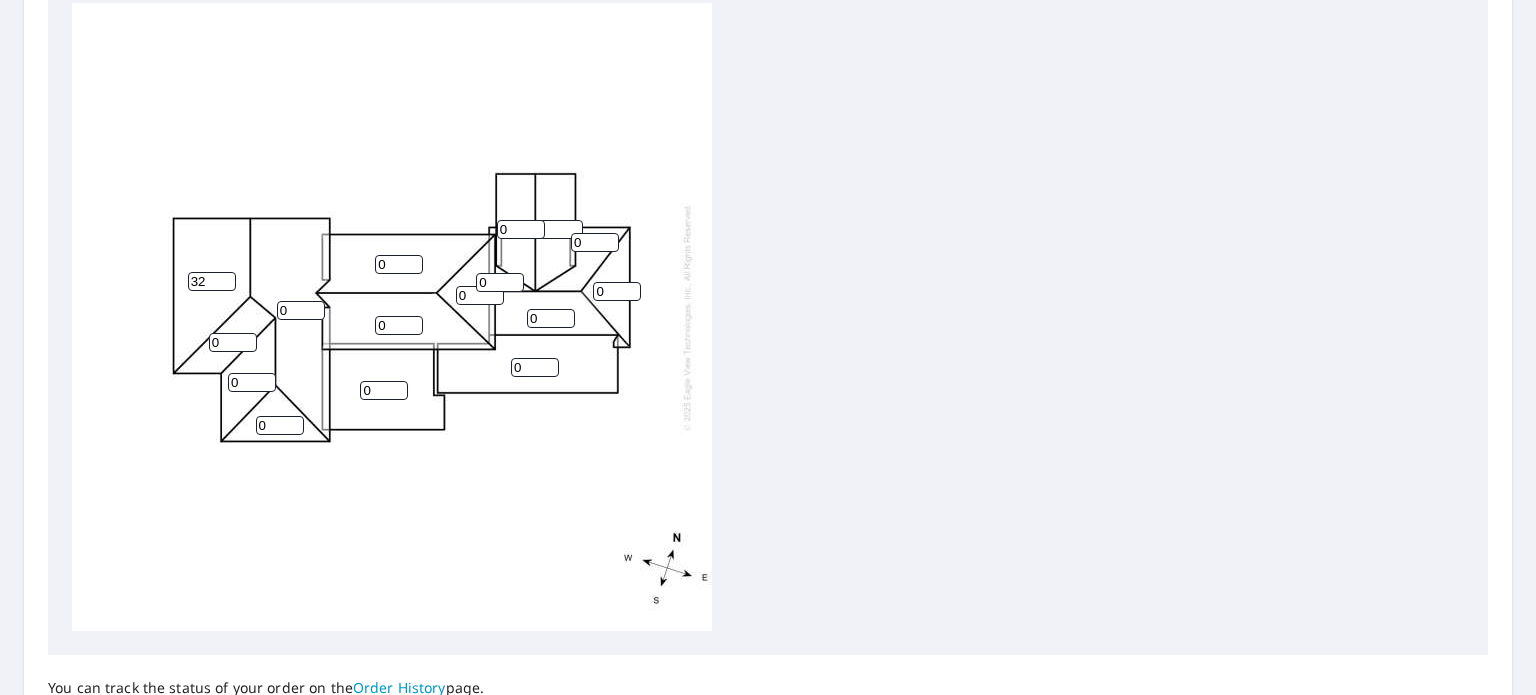 click on "32" at bounding box center (212, 281) 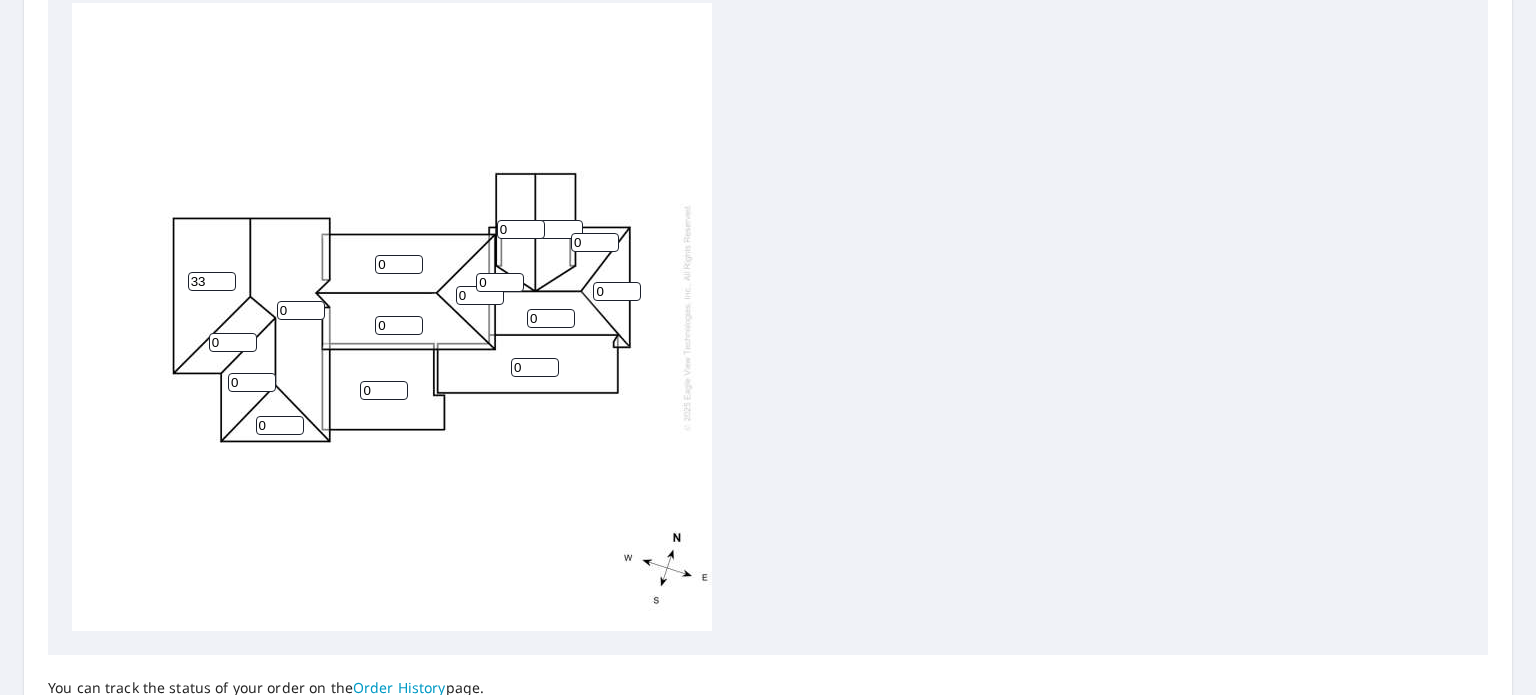 click on "33" at bounding box center [212, 281] 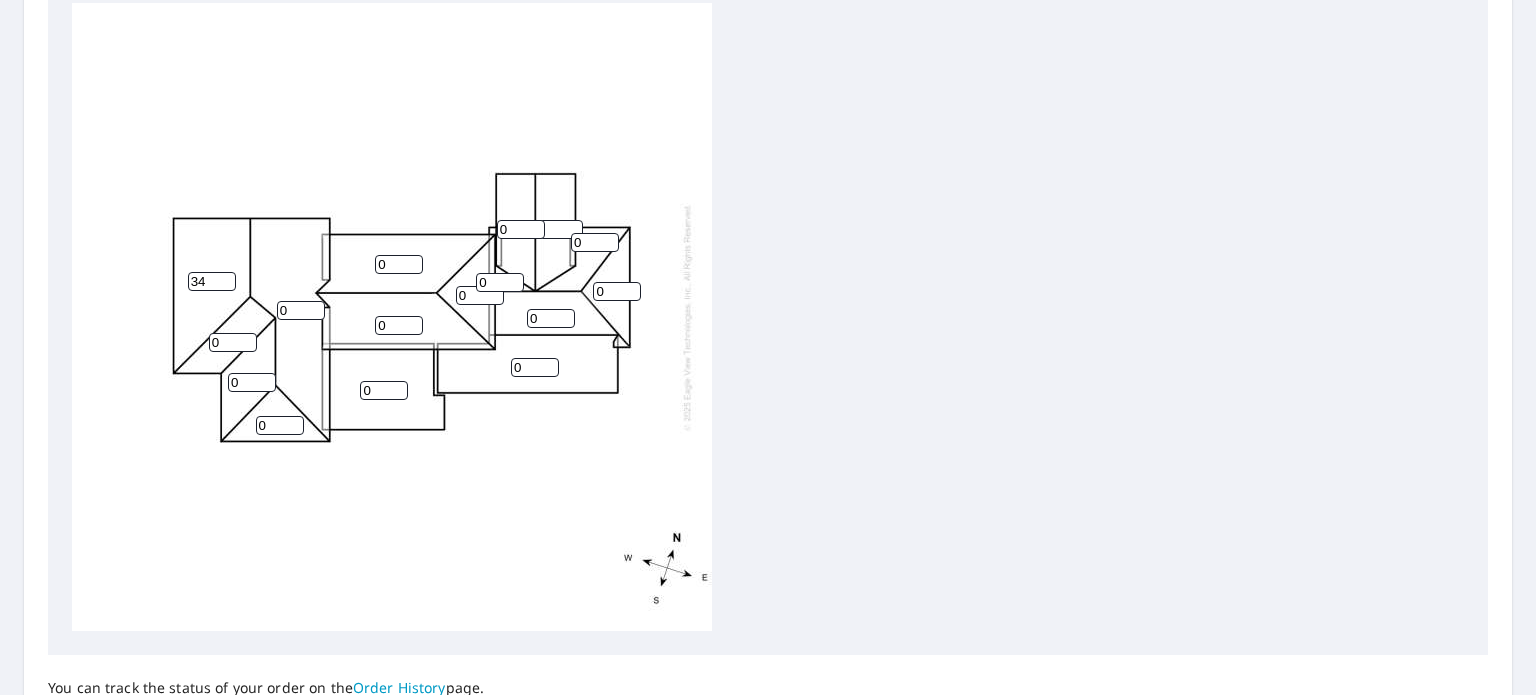 click on "34" at bounding box center (212, 281) 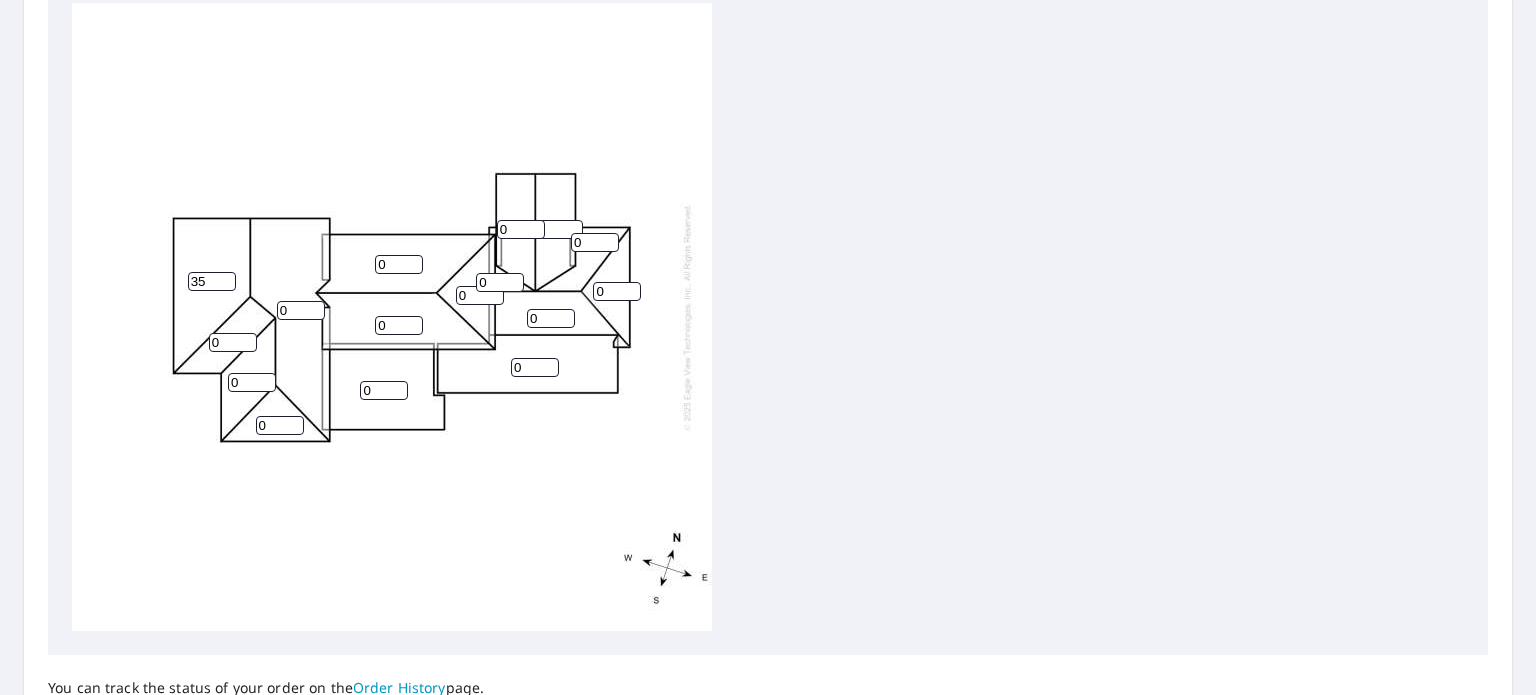 click on "35" at bounding box center [212, 281] 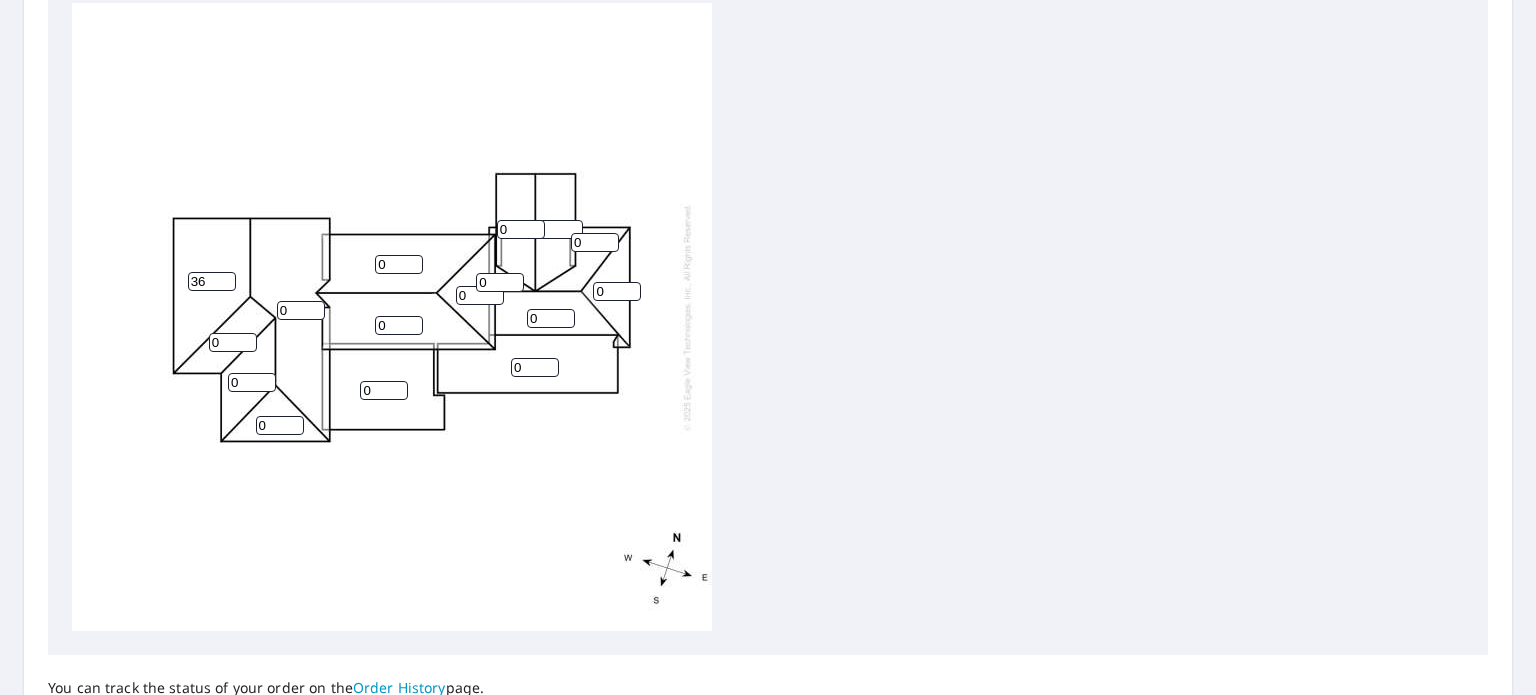 type on "36" 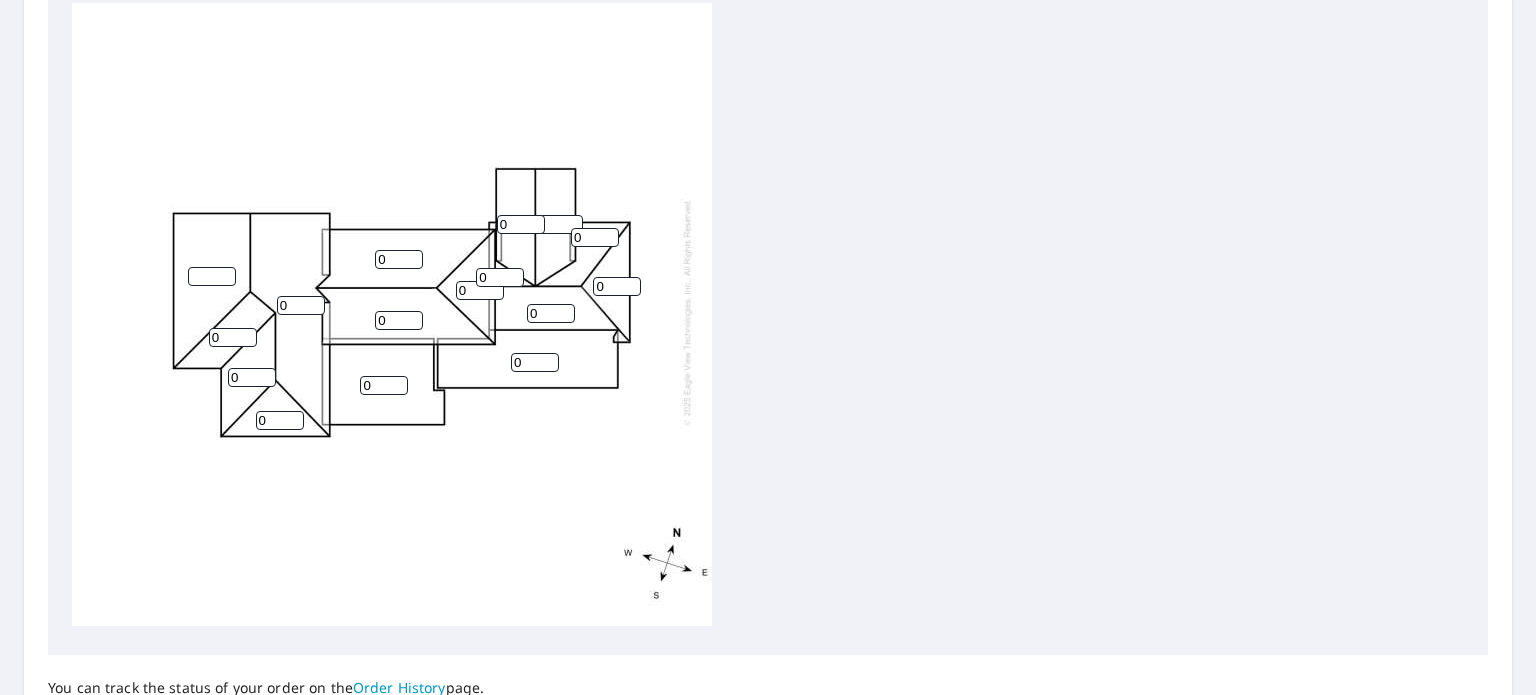 scroll, scrollTop: 0, scrollLeft: 0, axis: both 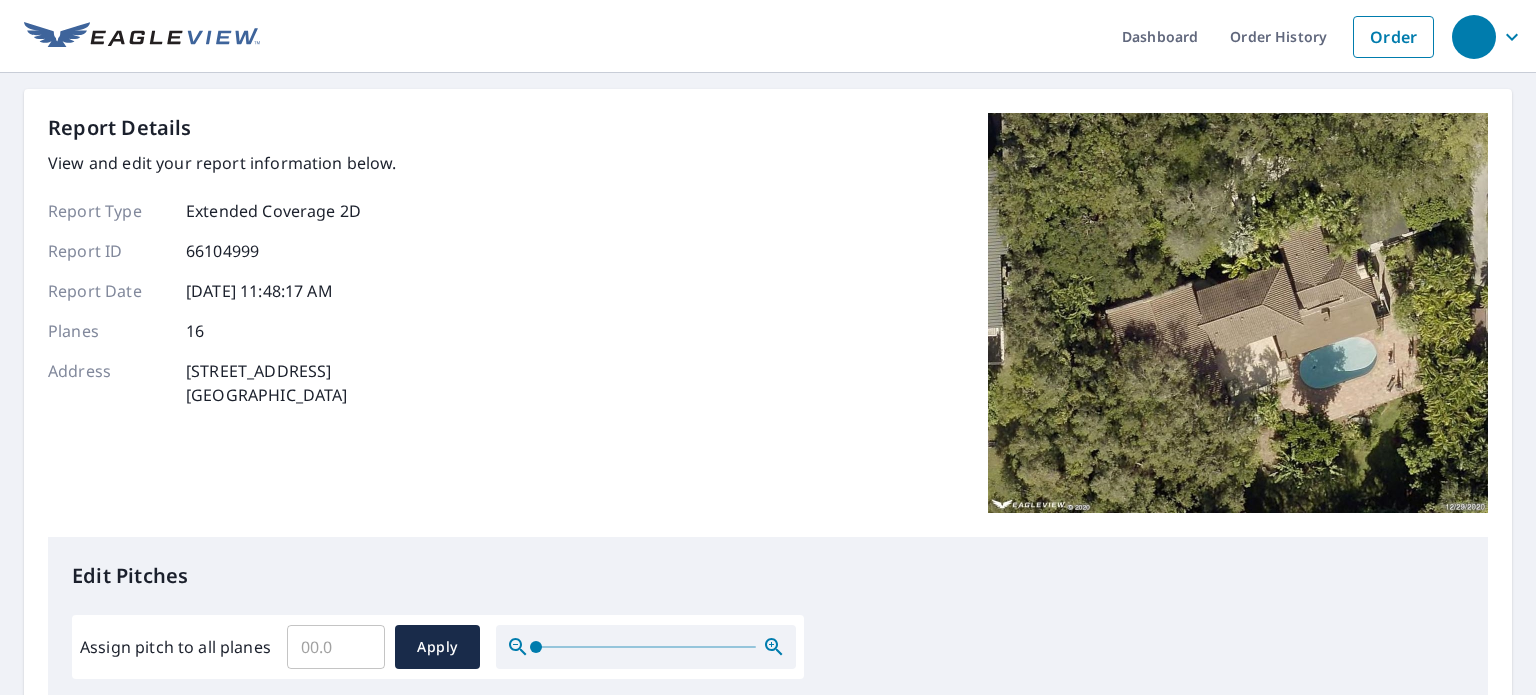 type 